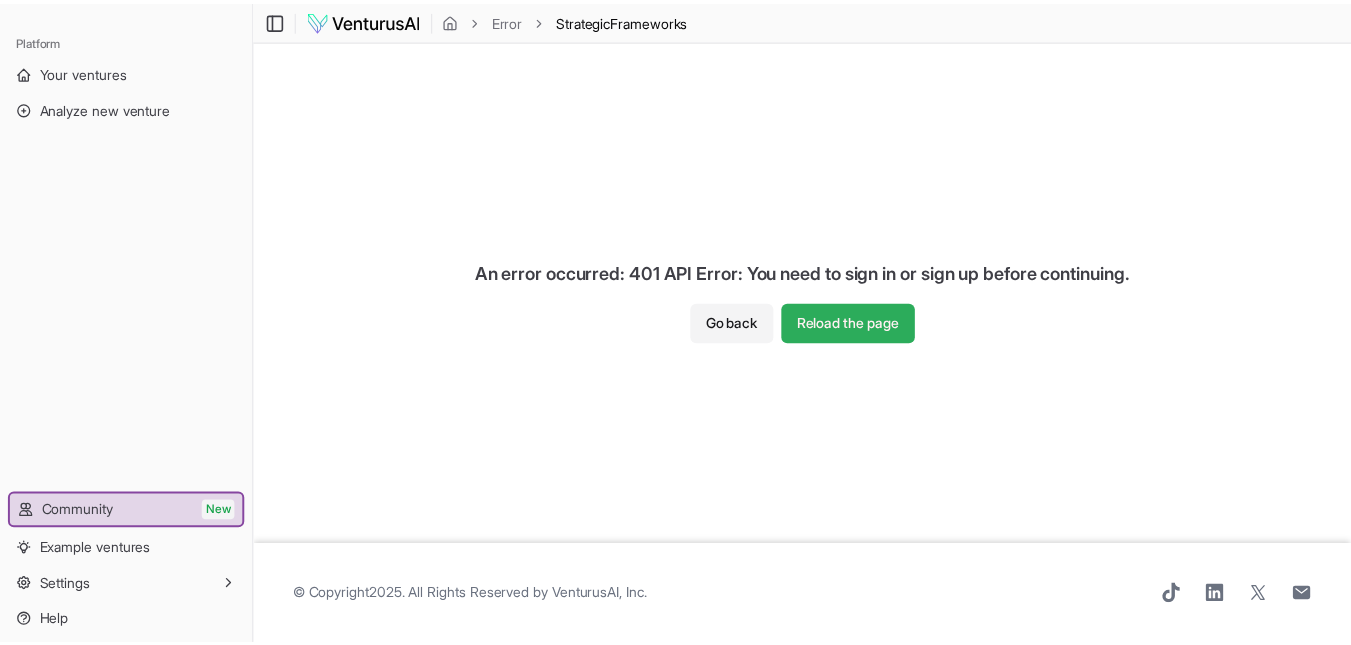 scroll, scrollTop: 0, scrollLeft: 0, axis: both 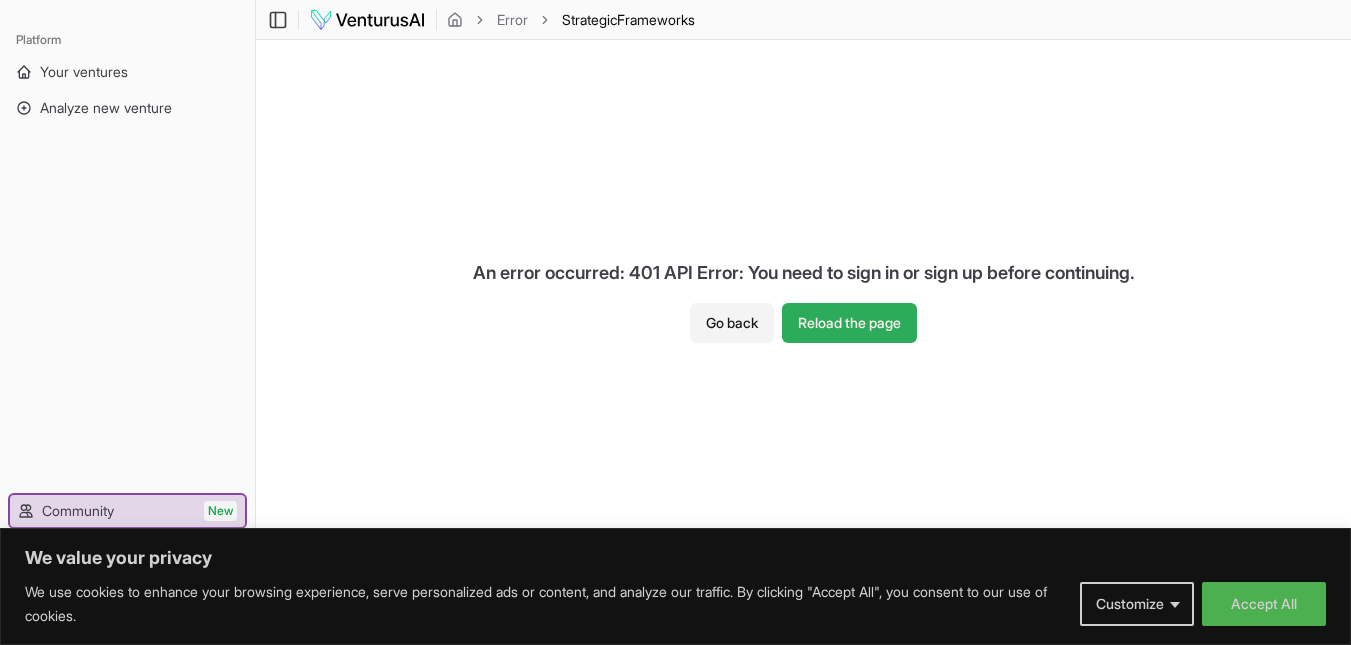 click on "Reload the page" at bounding box center [849, 323] 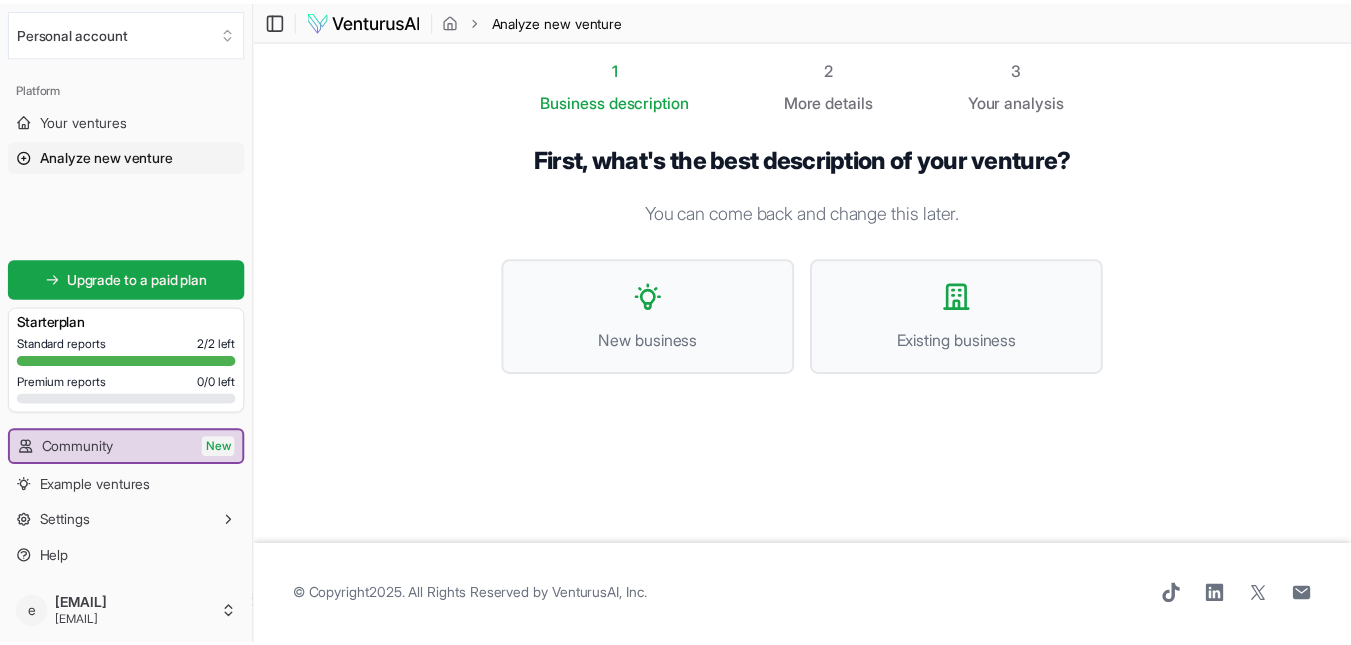 scroll, scrollTop: 0, scrollLeft: 0, axis: both 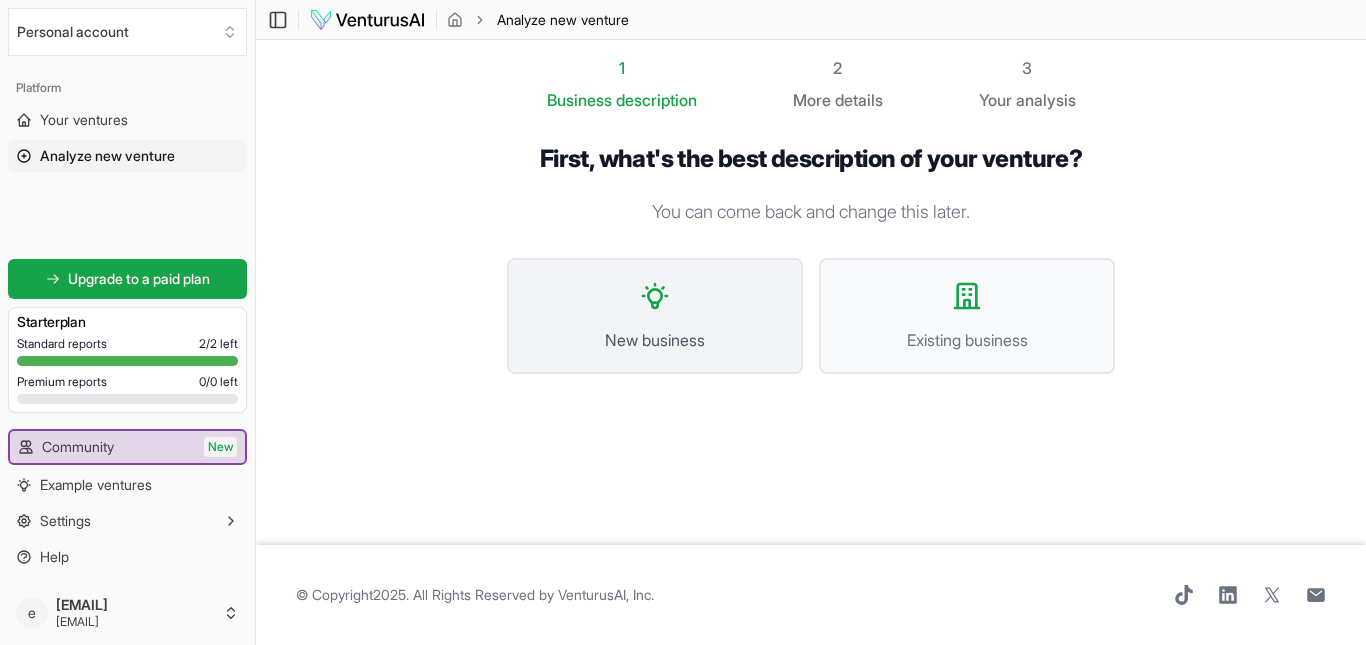 click on "New business" at bounding box center (655, 316) 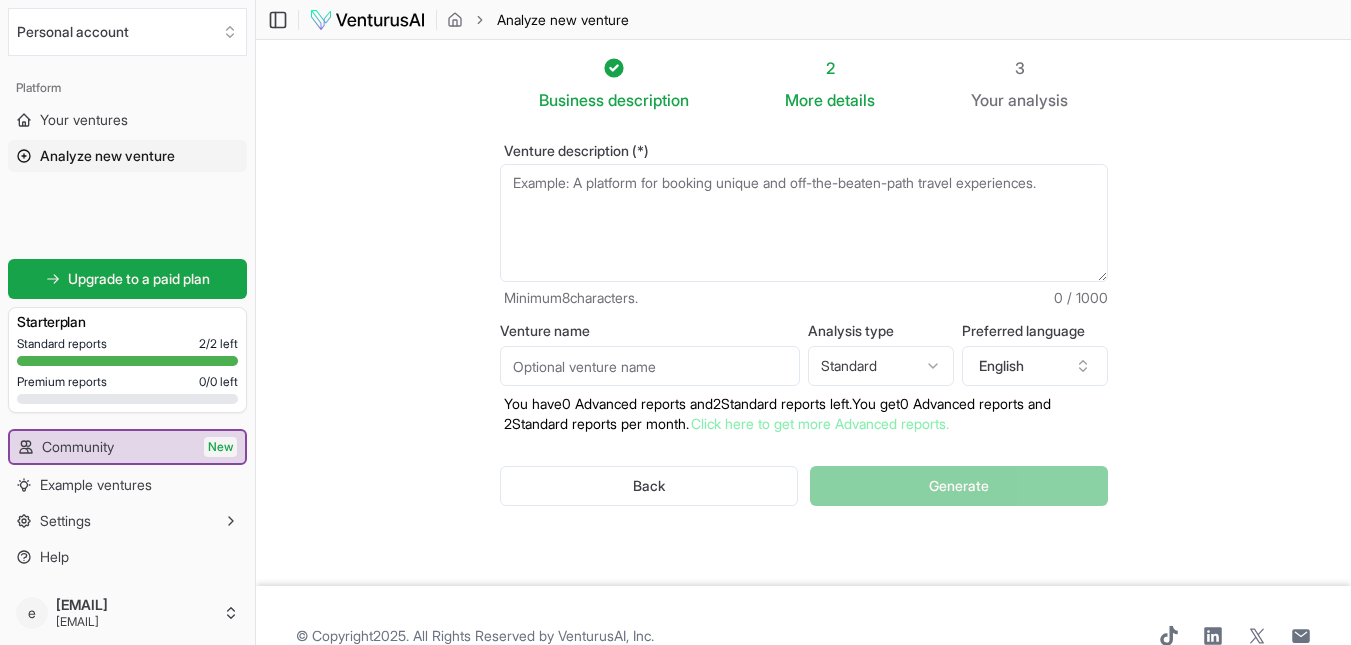 click on "Venture description (*)" at bounding box center [804, 151] 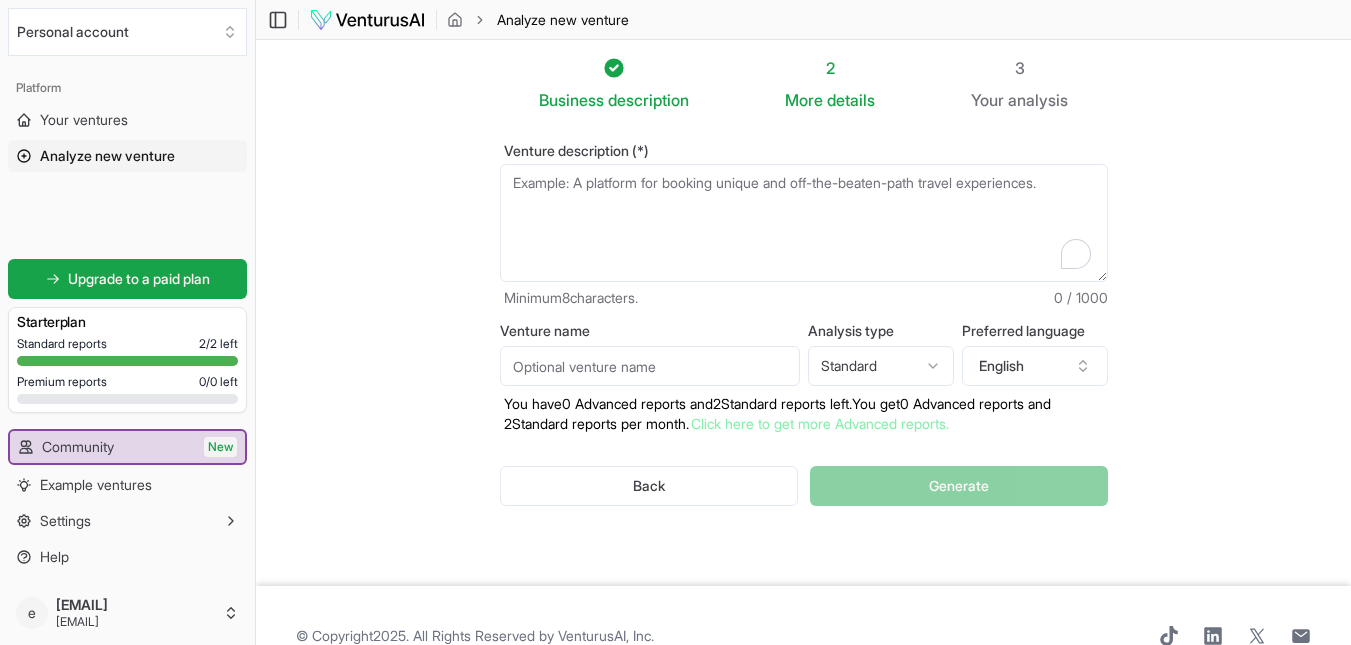 click on "Venture description (*)" at bounding box center (804, 151) 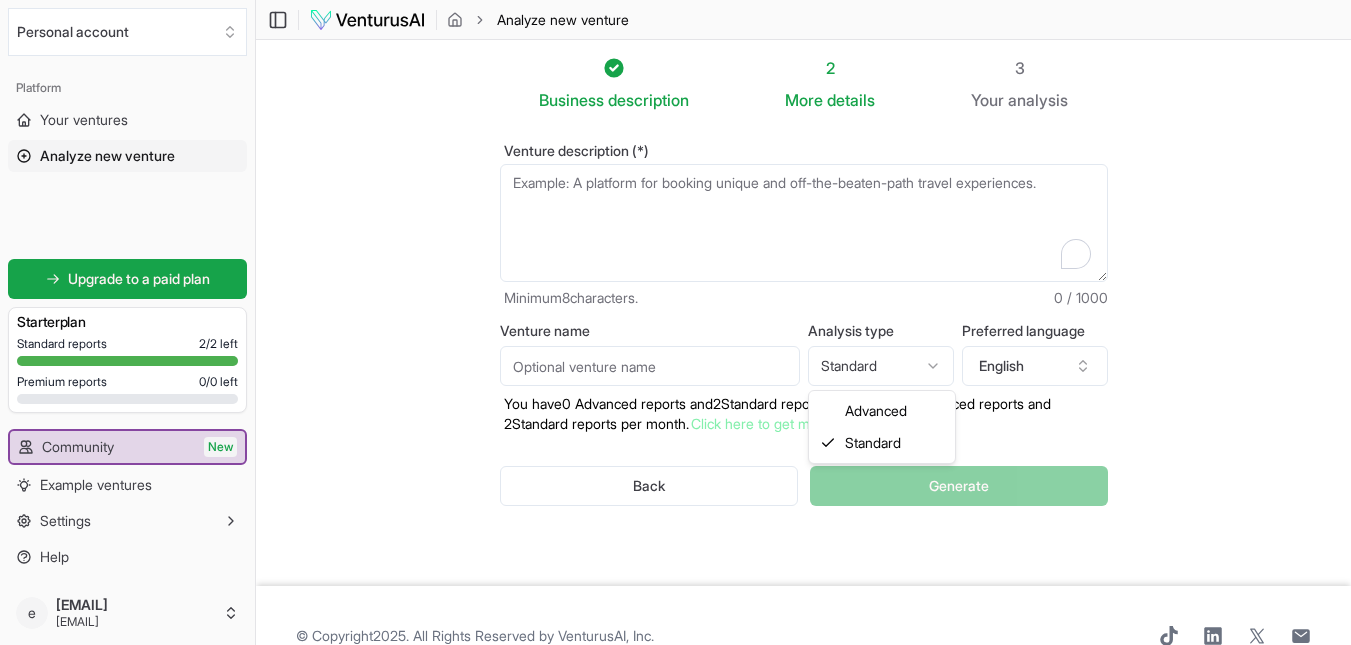 click on "We value your privacy We use cookies to enhance your browsing experience, serve personalized ads or content, and analyze our traffic. By clicking "Accept All", you consent to our use of cookies. Customize    Accept All Customize Consent Preferences   We use cookies to help you navigate efficiently and perform certain functions. You will find detailed information about all cookies under each consent category below. The cookies that are categorized as "Necessary" are stored on your browser as they are essential for enabling the basic functionalities of the site. ...  Show more Necessary Always Active Necessary cookies are required to enable the basic features of this site, such as providing secure log-in or adjusting your consent preferences. These cookies do not store any personally identifiable data. Cookie cookieyes-consent Duration 1 year Description Cookie __cf_bm Duration 1 hour Description This cookie, set by Cloudflare, is used to support Cloudflare Bot Management.  Cookie _cfuvid Duration session lidc" at bounding box center (675, 322) 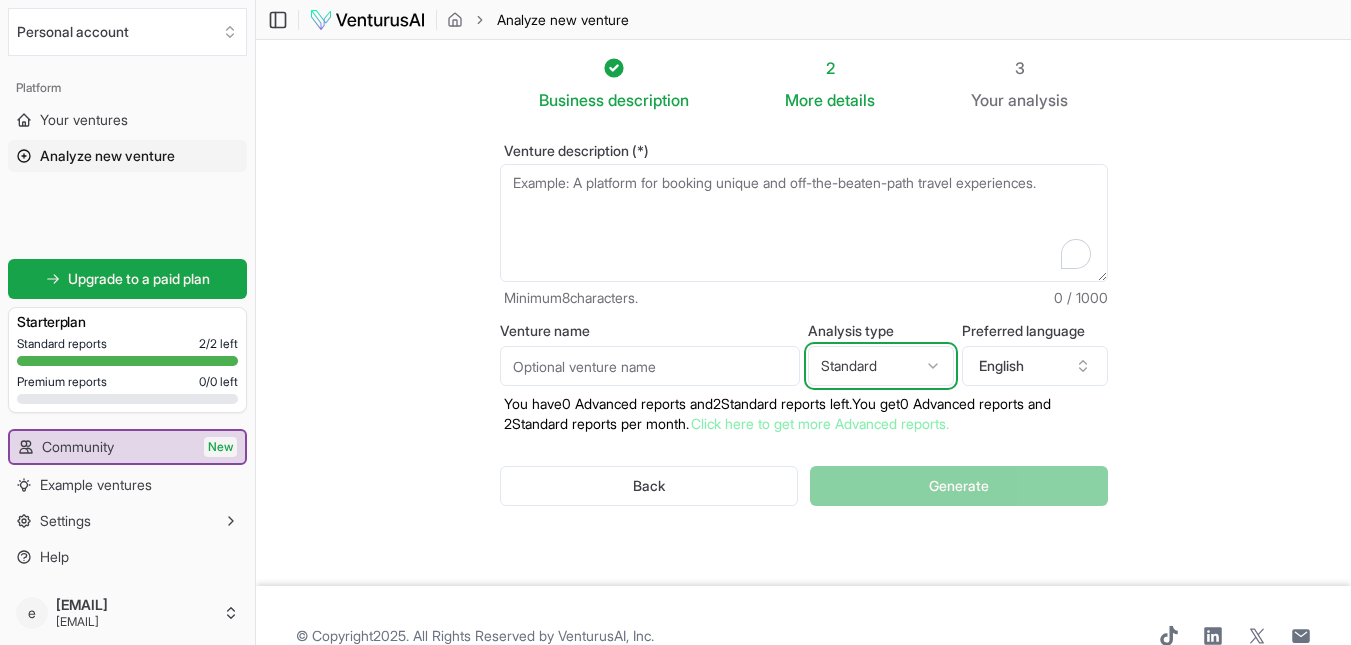 click on "We value your privacy We use cookies to enhance your browsing experience, serve personalized ads or content, and analyze our traffic. By clicking "Accept All", you consent to our use of cookies. Customize    Accept All Customize Consent Preferences   We use cookies to help you navigate efficiently and perform certain functions. You will find detailed information about all cookies under each consent category below. The cookies that are categorized as "Necessary" are stored on your browser as they are essential for enabling the basic functionalities of the site. ...  Show more Necessary Always Active Necessary cookies are required to enable the basic features of this site, such as providing secure log-in or adjusting your consent preferences. These cookies do not store any personally identifiable data. Cookie cookieyes-consent Duration 1 year Description Cookie __cf_bm Duration 1 hour Description This cookie, set by Cloudflare, is used to support Cloudflare Bot Management.  Cookie _cfuvid Duration session lidc" at bounding box center [675, 322] 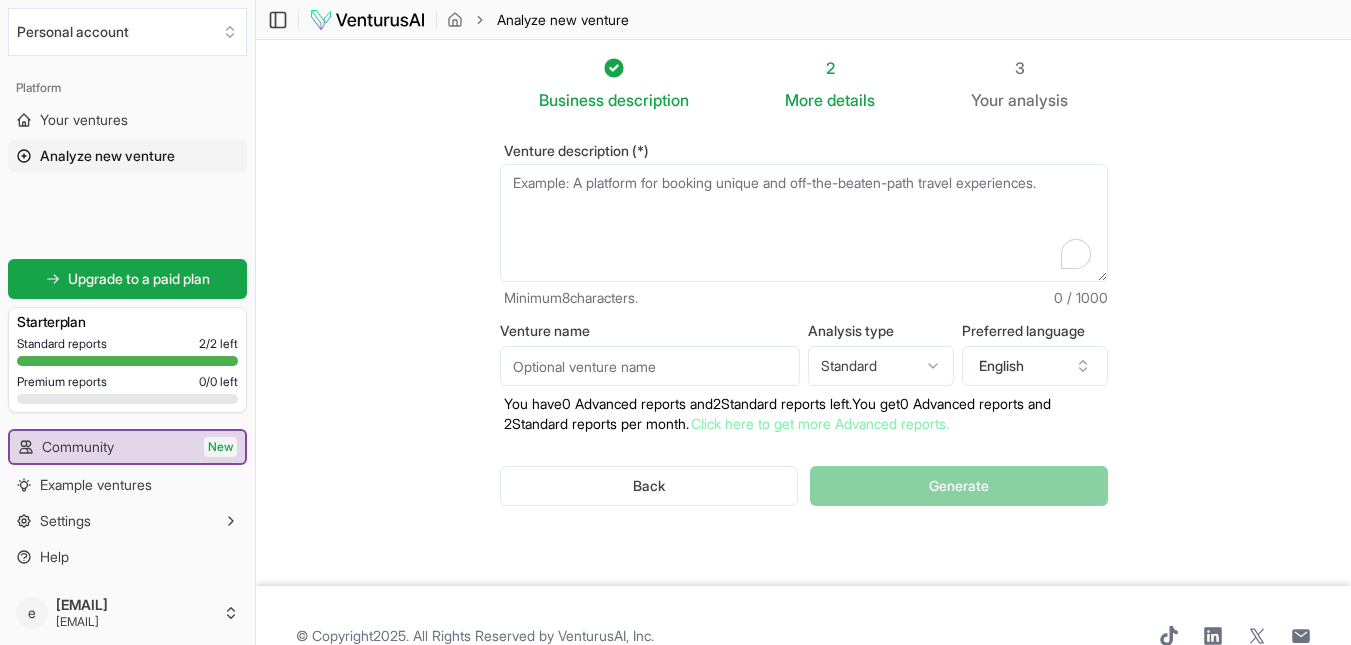 click on "Venture description (*)" at bounding box center [804, 223] 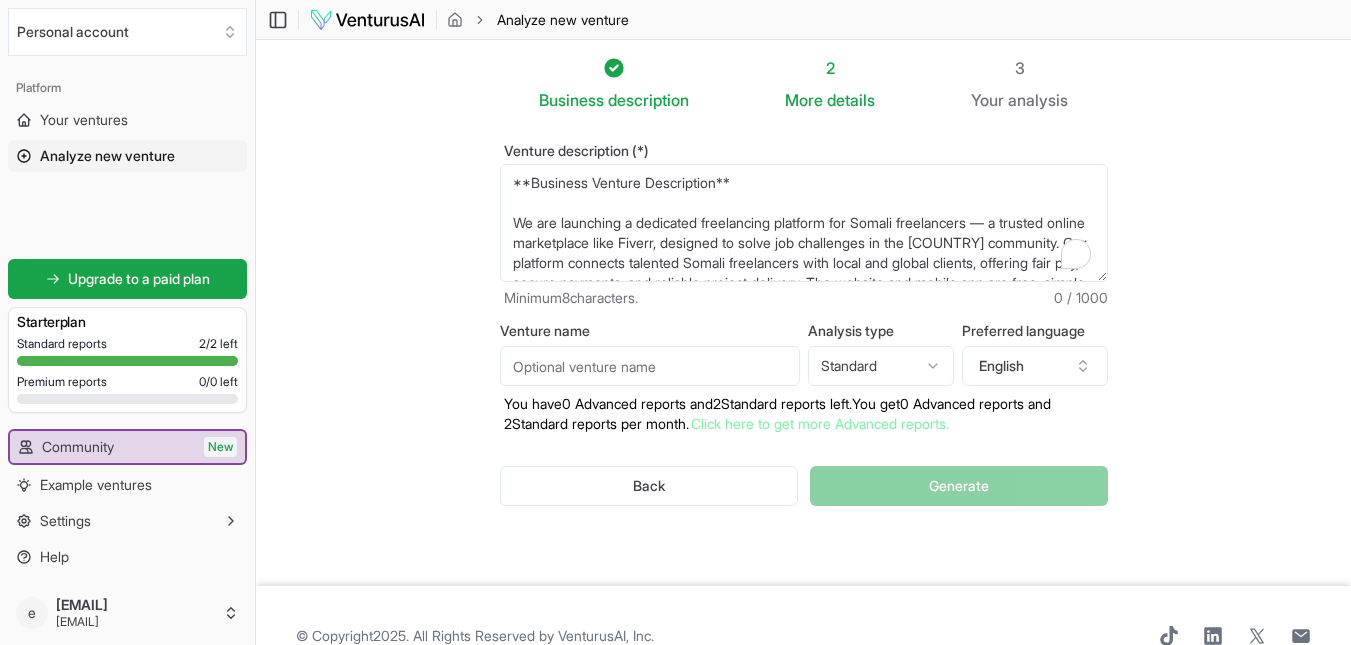 scroll, scrollTop: 70, scrollLeft: 0, axis: vertical 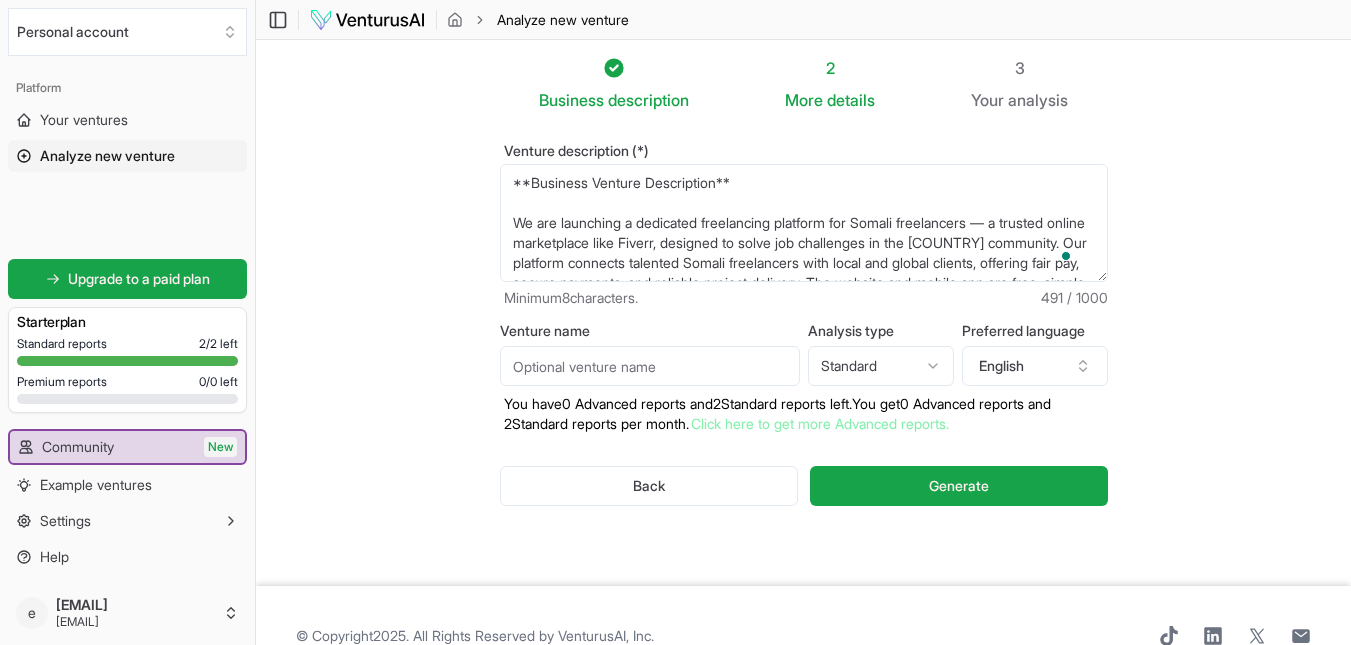 click on "**Business Venture Description**
We are launching a dedicated freelancing platform for Somali freelancers — a trusted online marketplace like Fiverr, designed to solve job challenges in the [COUNTRY] community. Our platform connects talented Somali freelancers with local and global clients, offering fair pay, secure payments, and reliable project delivery. The website and mobile app are free, simple, and easy to use, empowering everyone to work, earn, and grow their skills from anywhere." at bounding box center [804, 223] 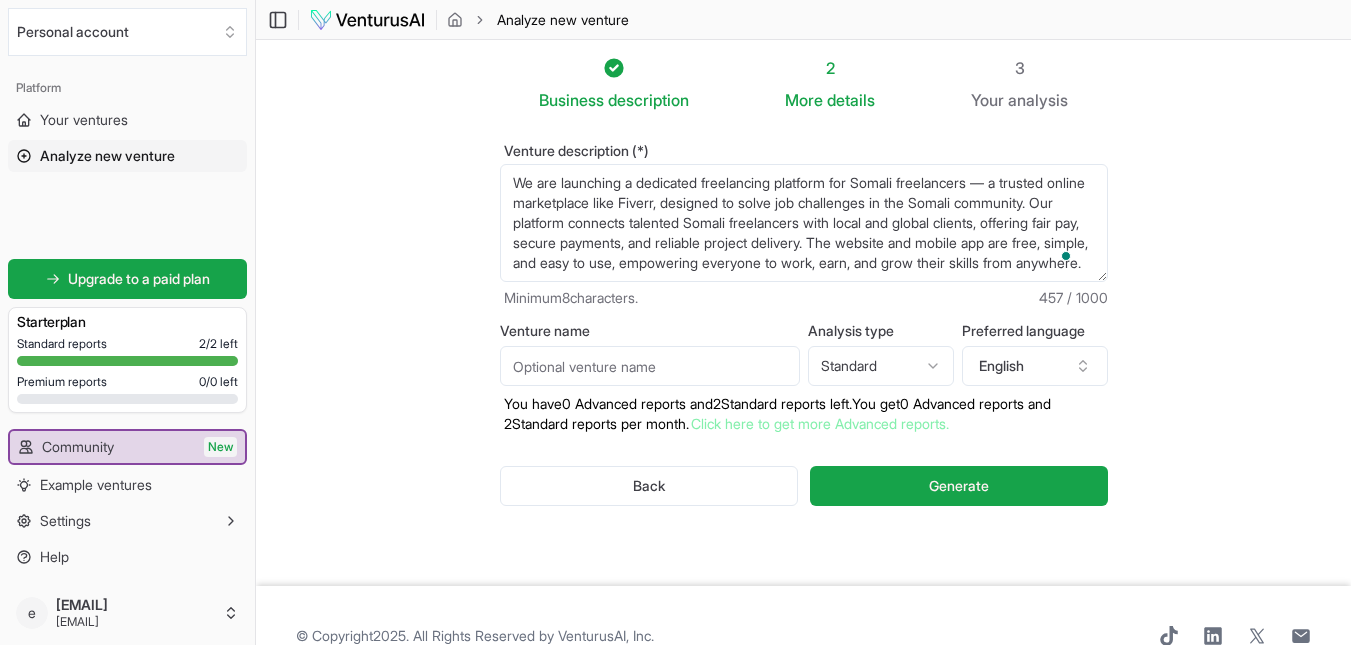 type on "We are launching a dedicated freelancing platform for Somali freelancers — a trusted online marketplace like Fiverr, designed to solve job challenges in the Somali community. Our platform connects talented Somali freelancers with local and global clients, offering fair pay, secure payments, and reliable project delivery. The website and mobile app are free, simple, and easy to use, empowering everyone to work, earn, and grow their skills from anywhere." 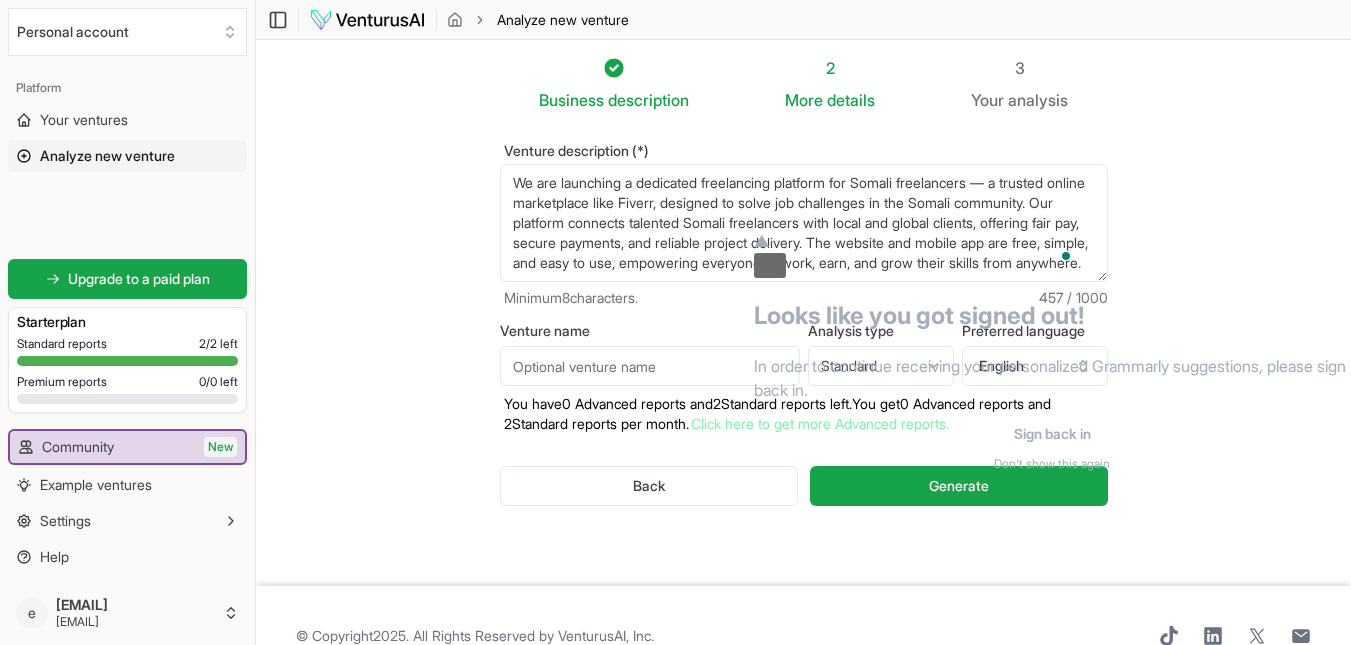 click at bounding box center (1066, 256) 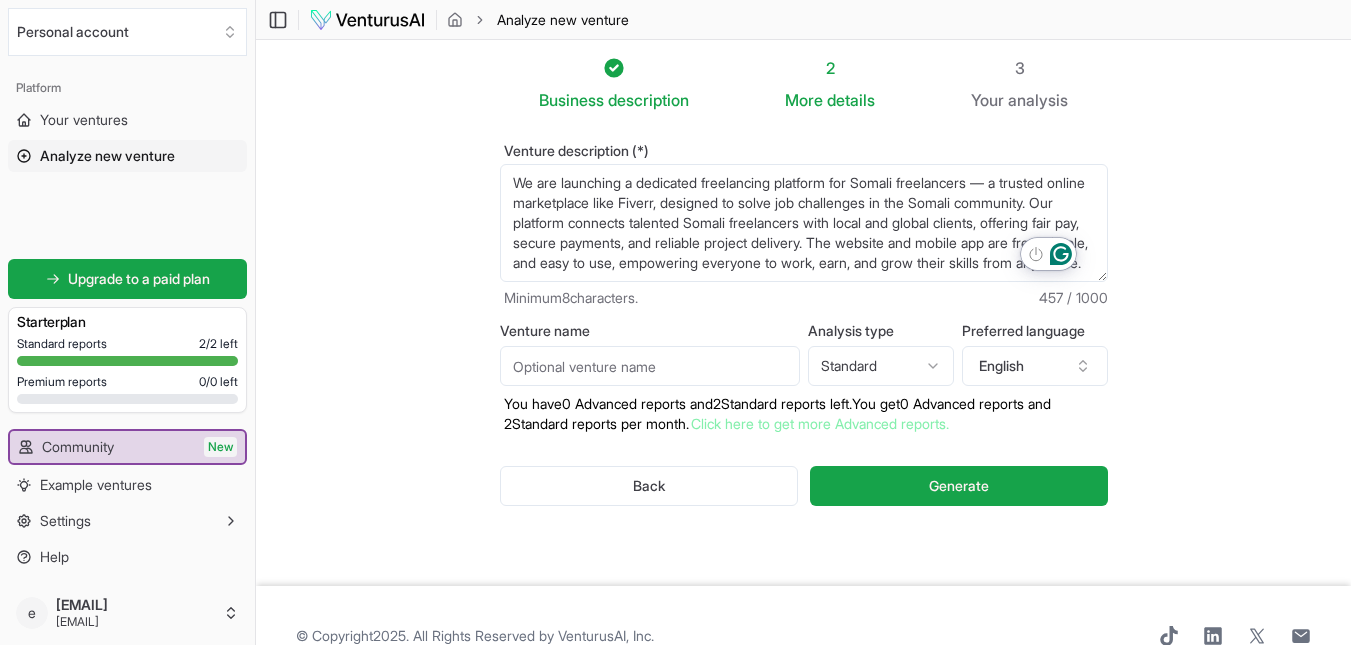 click 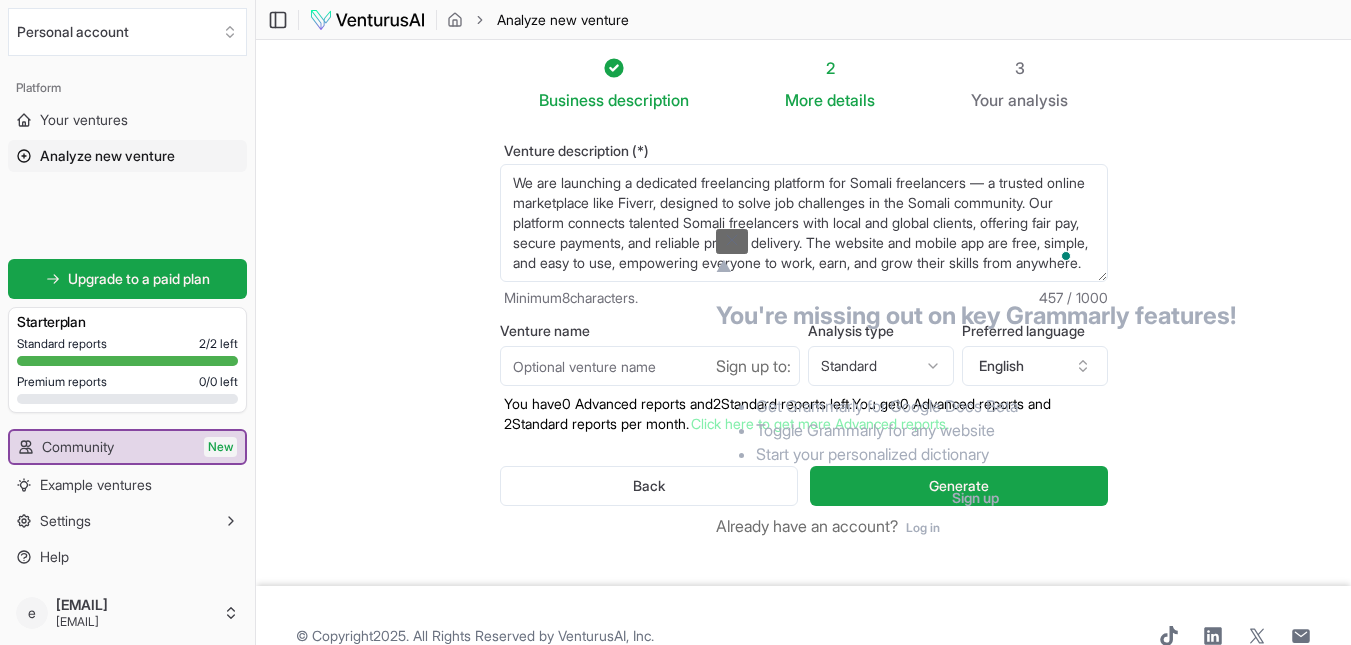 click 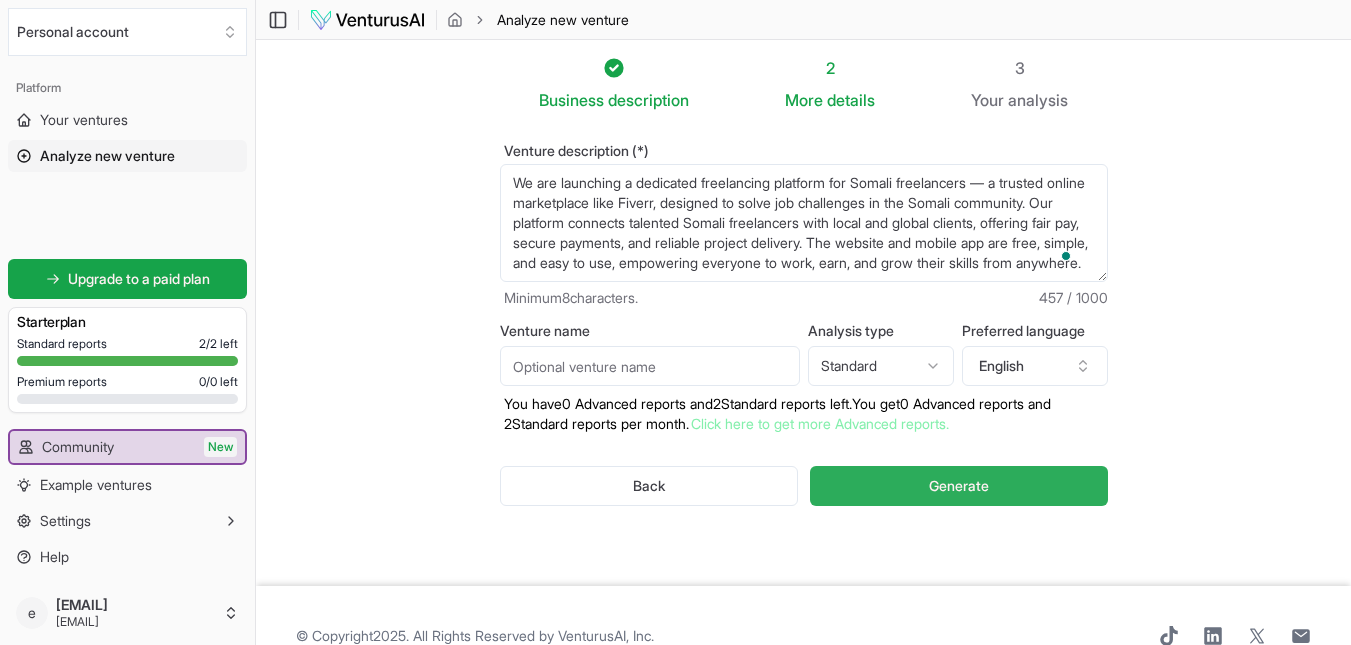 click on "Generate" at bounding box center [959, 486] 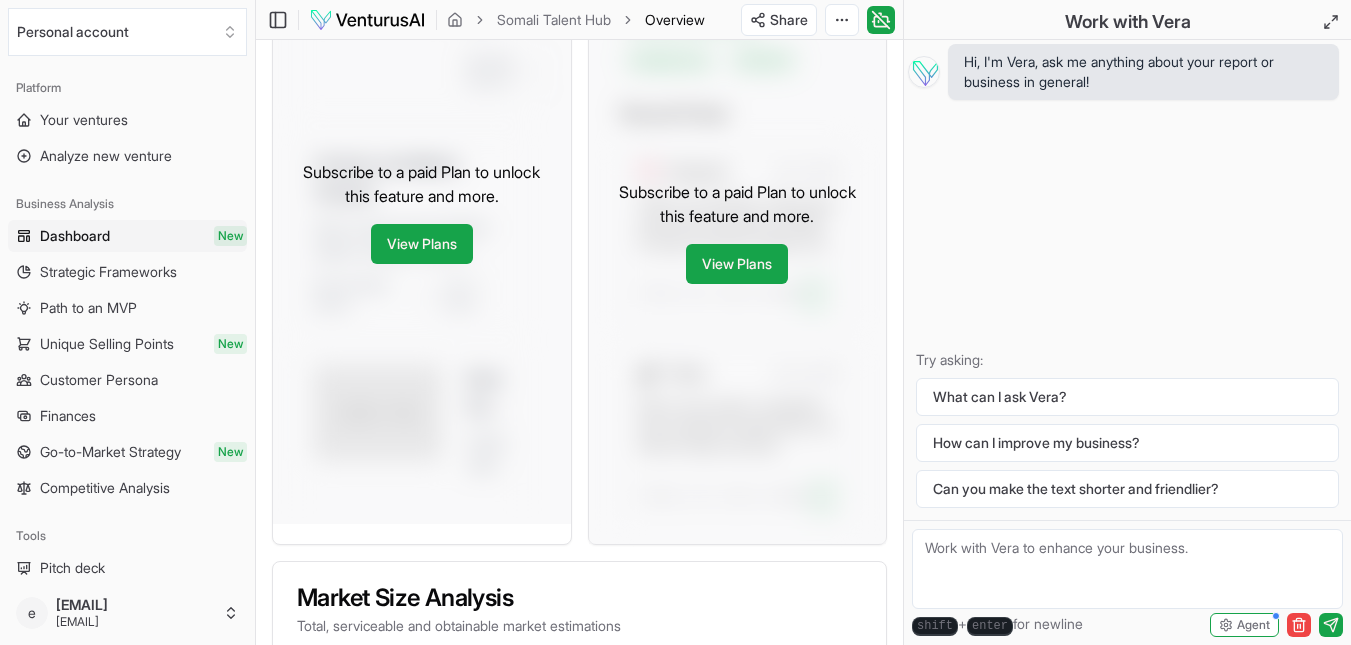 scroll, scrollTop: 1316, scrollLeft: 0, axis: vertical 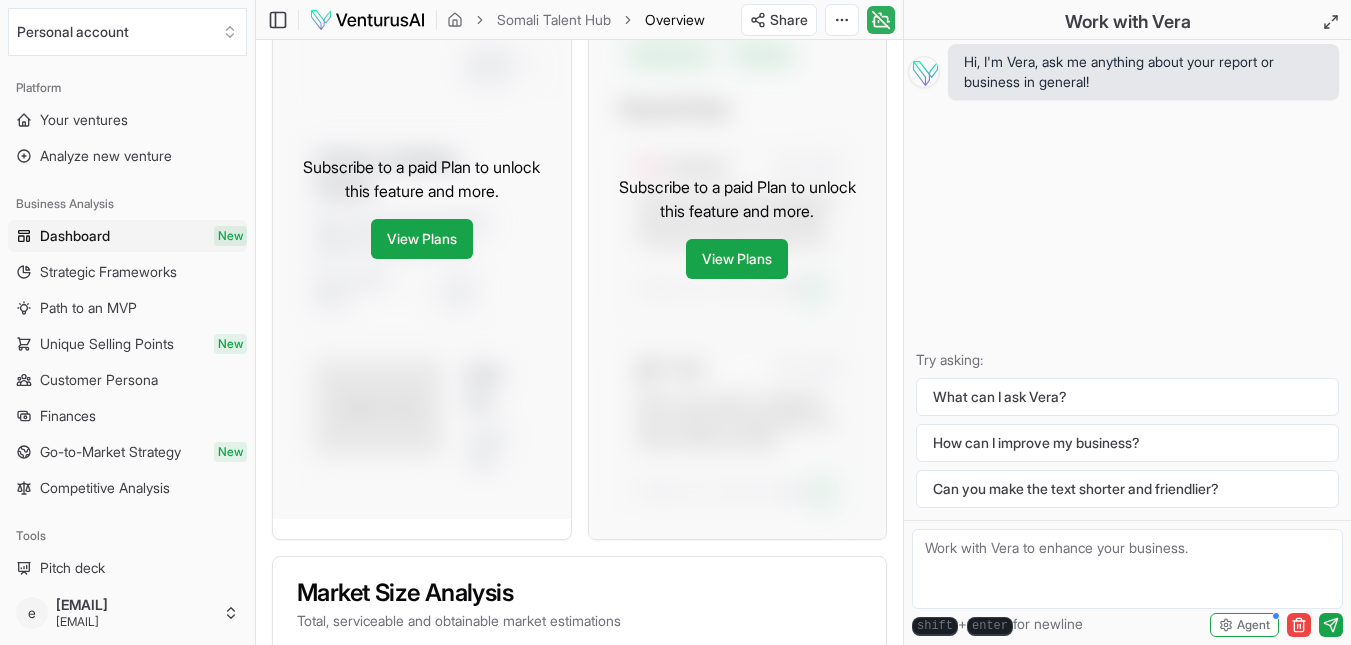 click 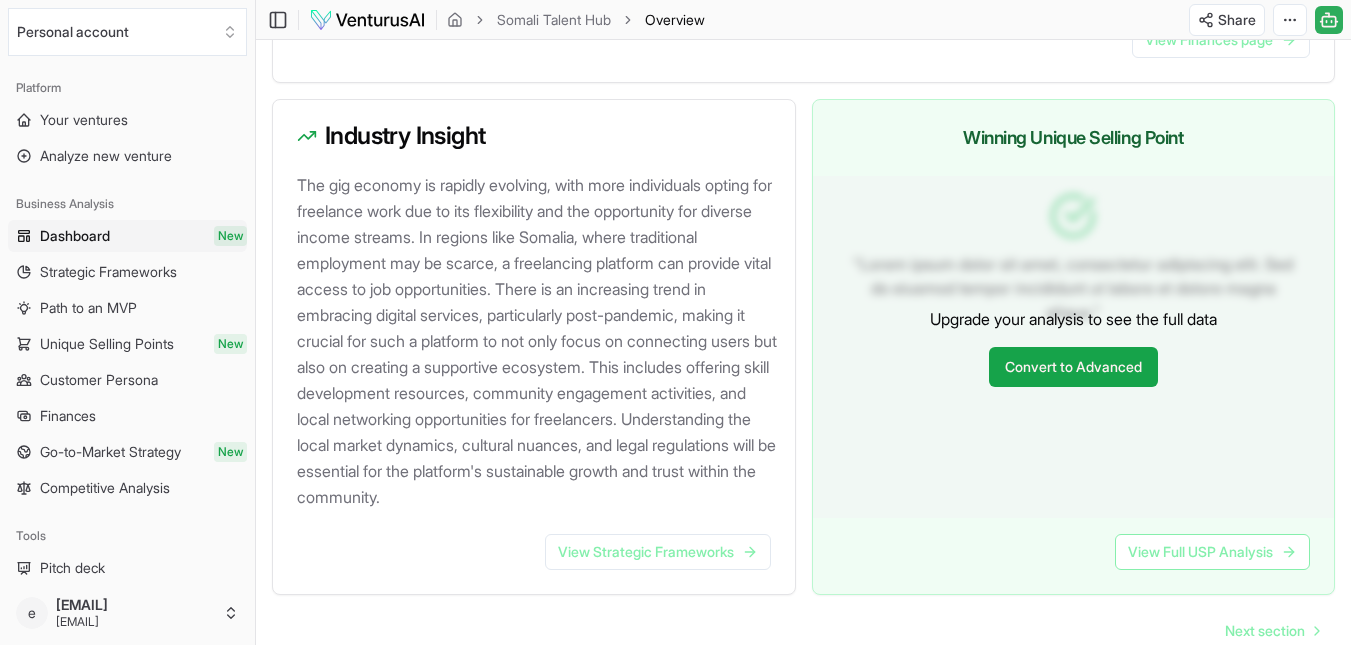 scroll, scrollTop: 2117, scrollLeft: 0, axis: vertical 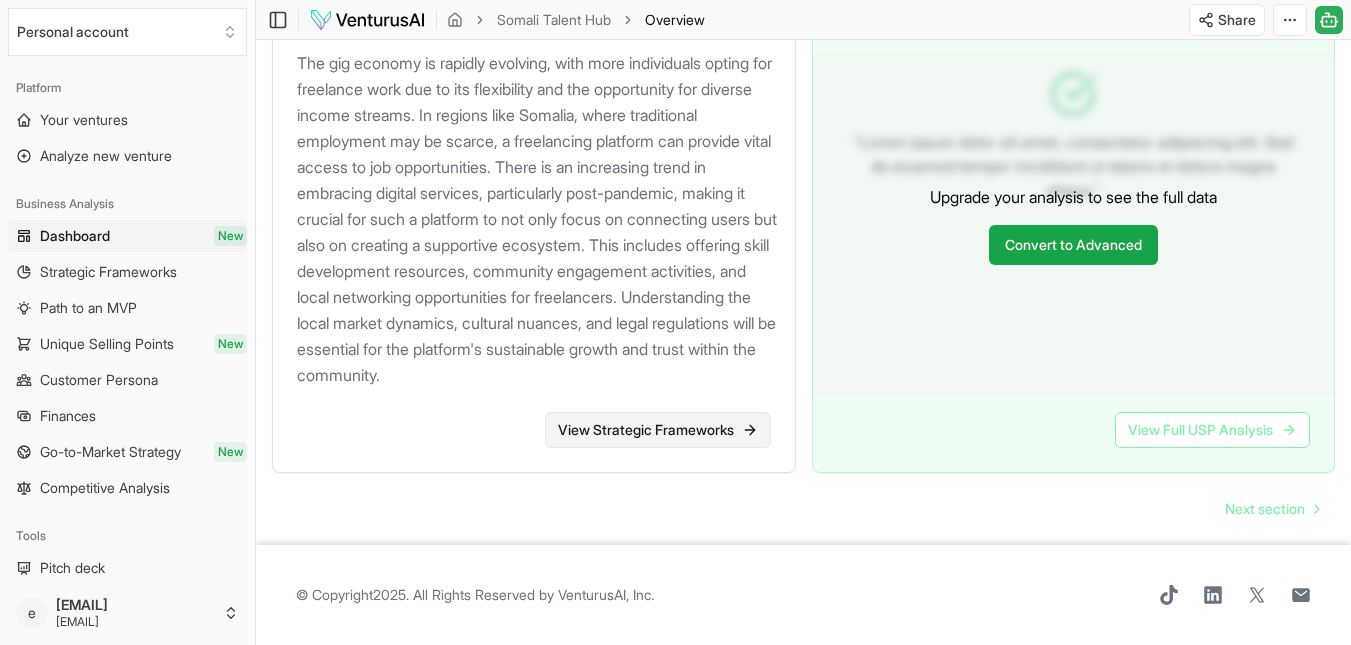 click on "View Strategic Frameworks" at bounding box center (658, 430) 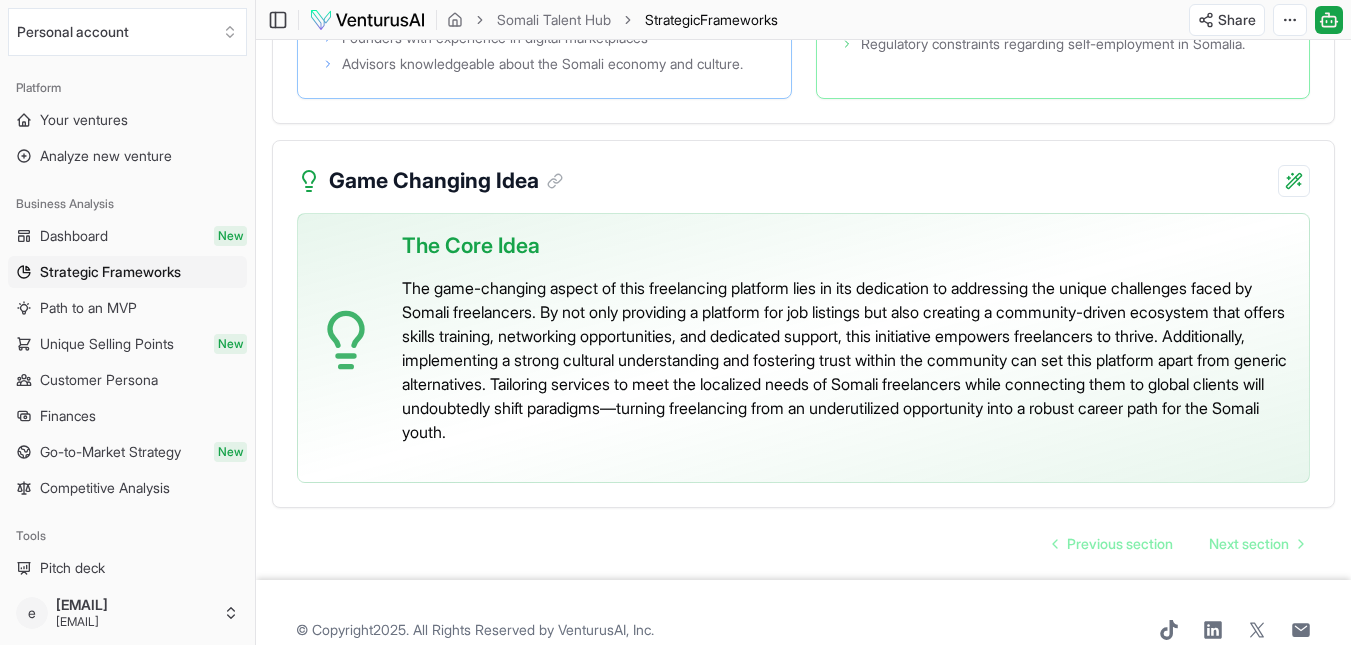scroll, scrollTop: 4345, scrollLeft: 0, axis: vertical 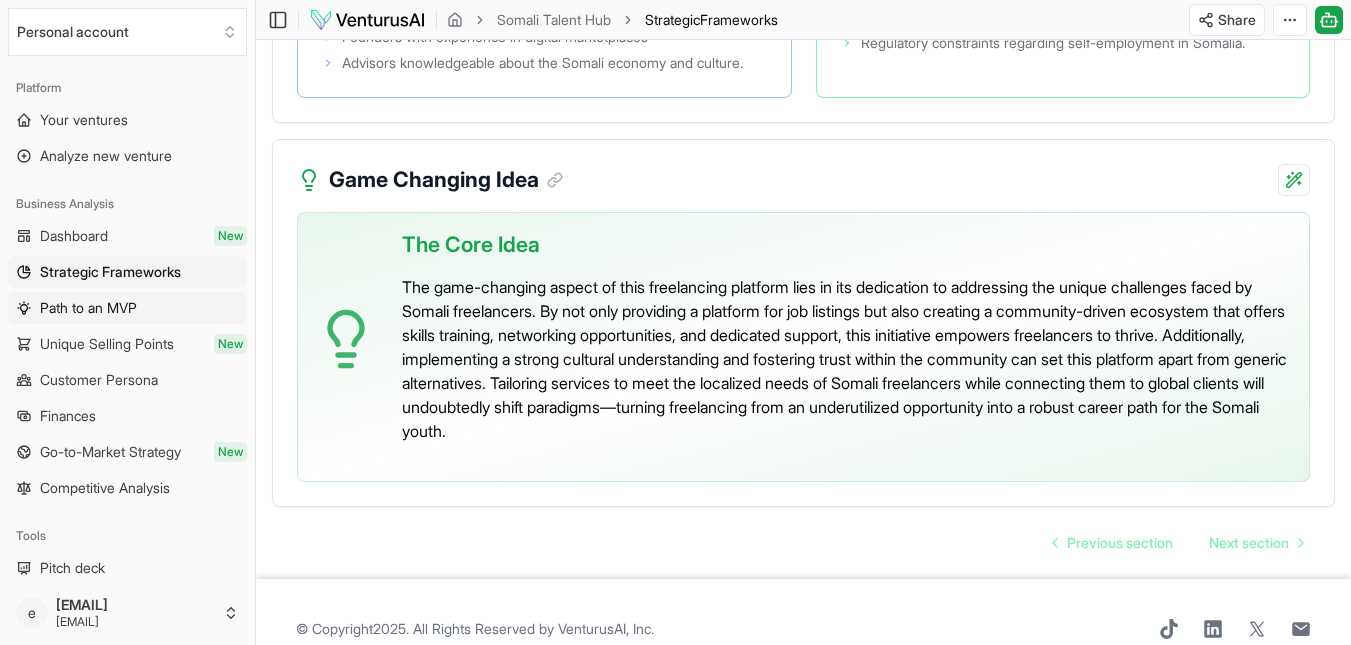 click on "Path to an MVP" at bounding box center (88, 308) 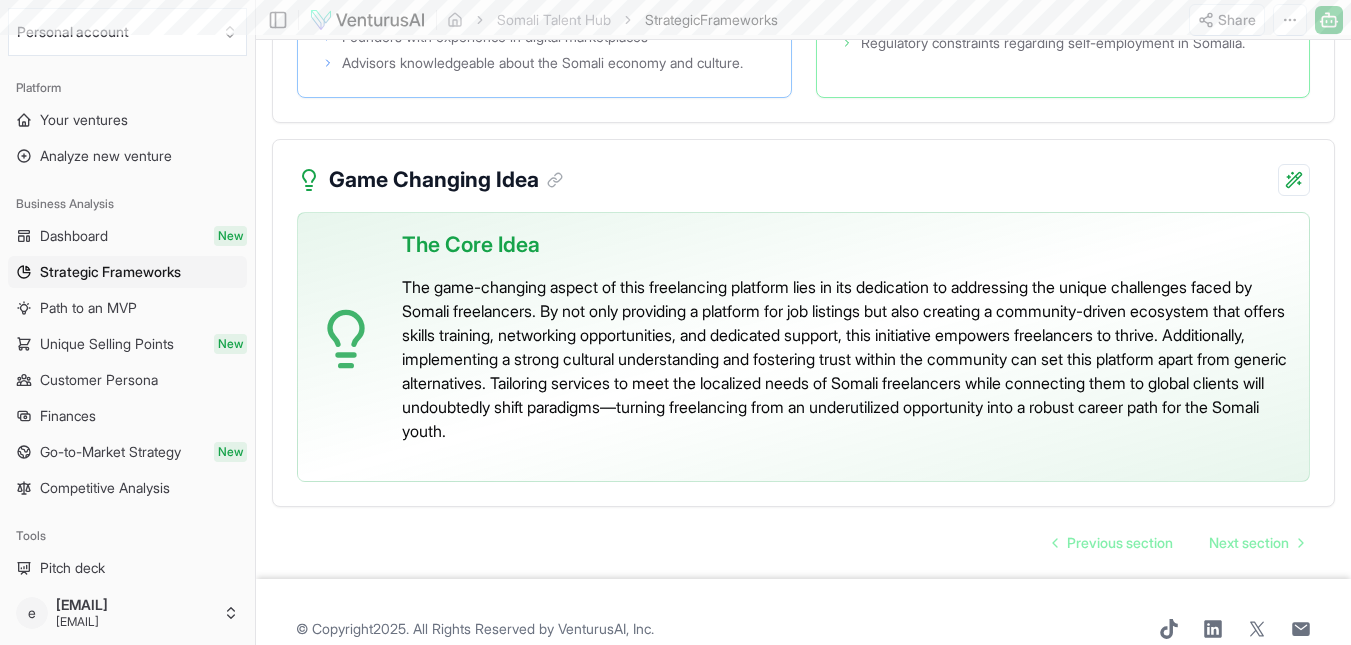 scroll, scrollTop: 0, scrollLeft: 0, axis: both 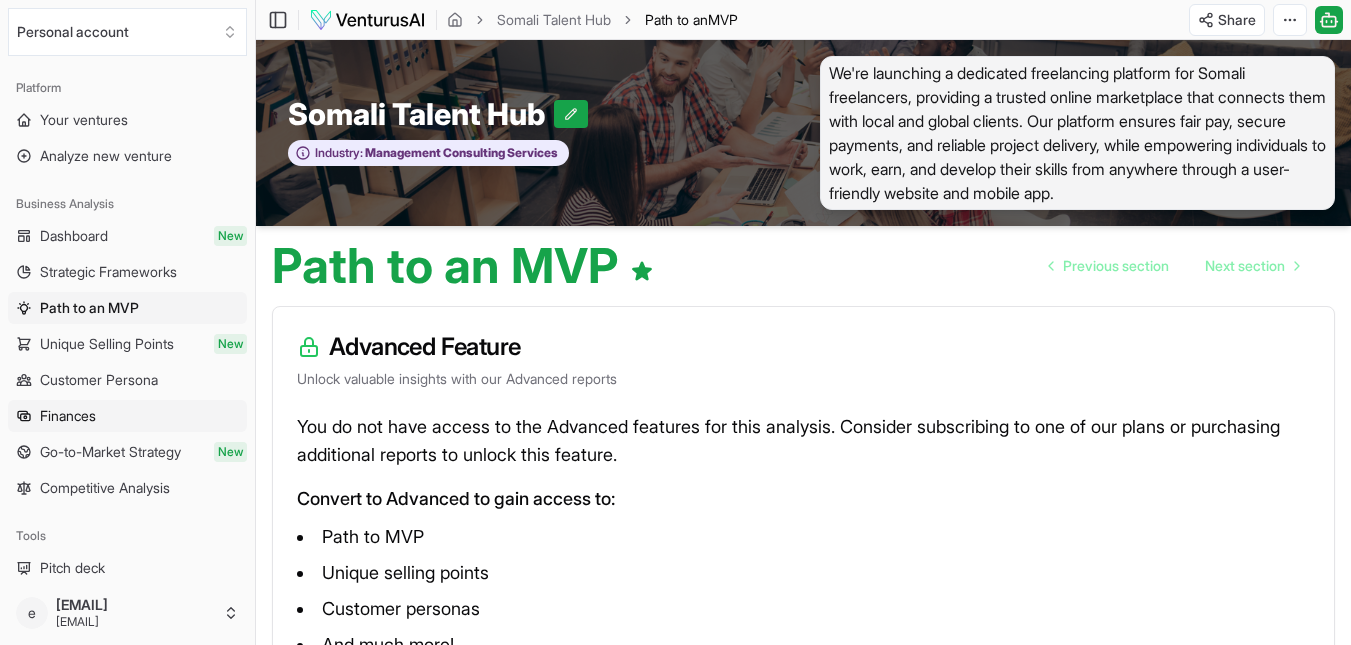 click on "Finances" at bounding box center [127, 416] 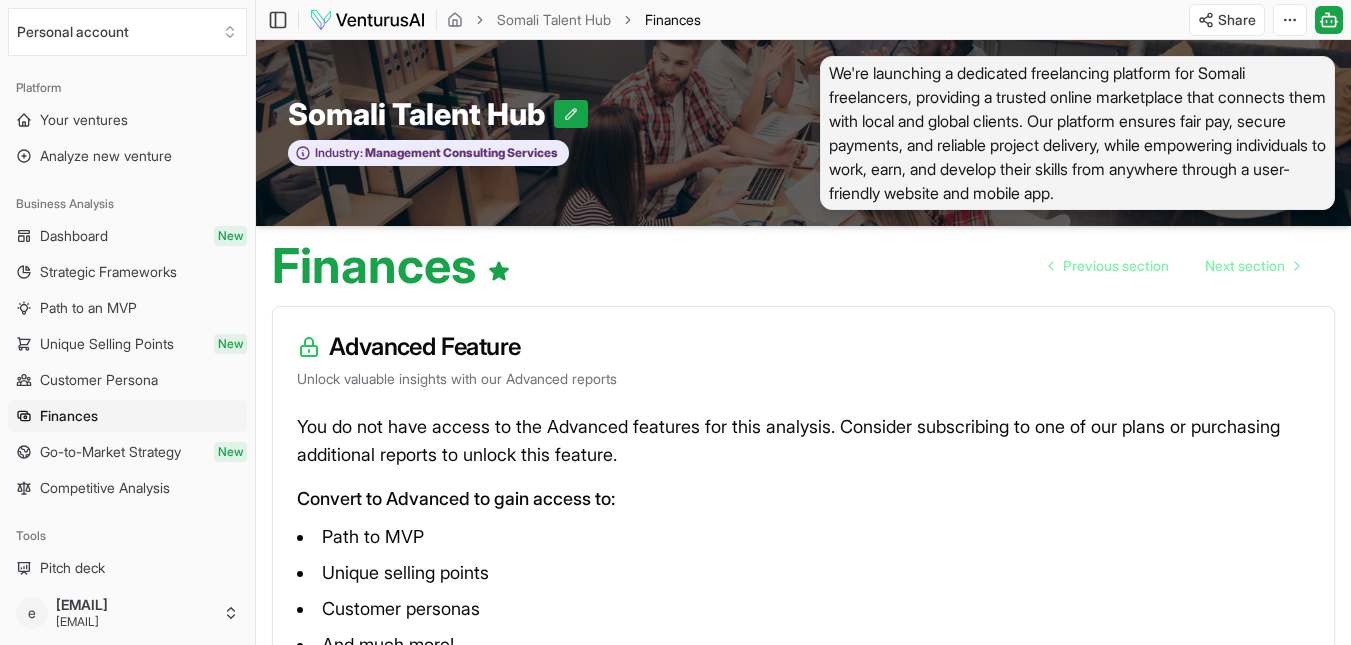 click on "Dashboard" at bounding box center [74, 236] 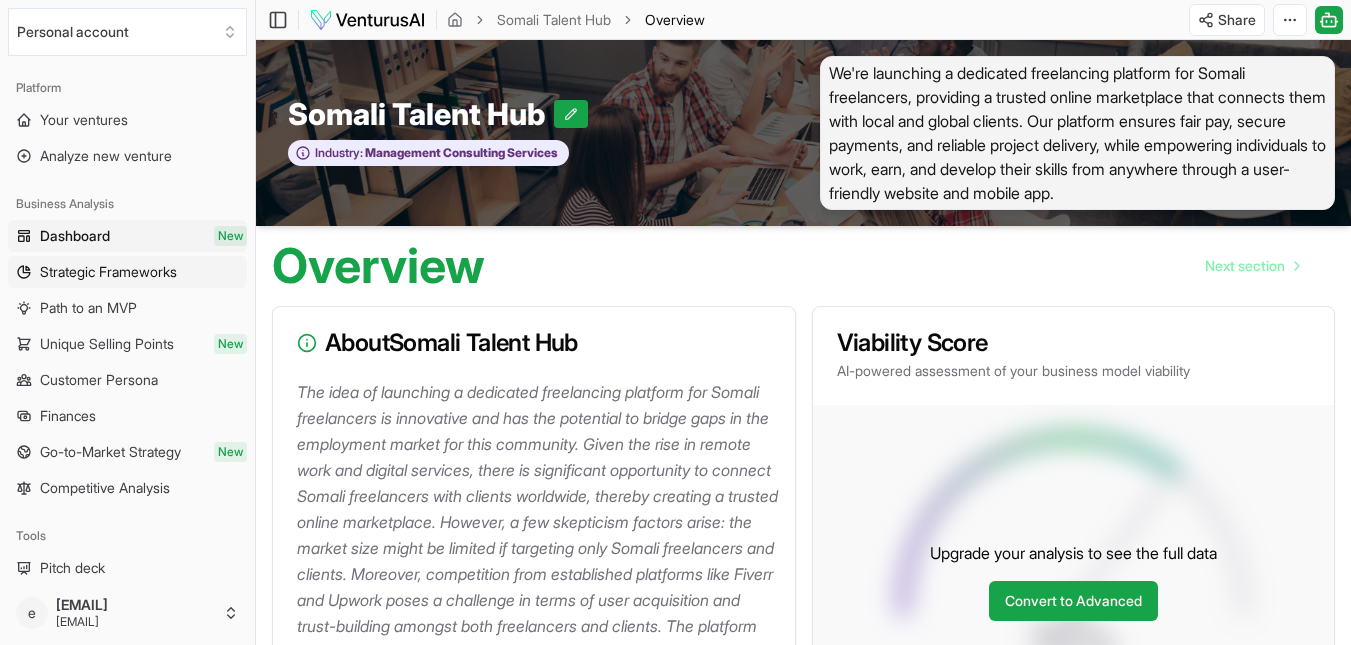 click on "Strategic Frameworks" at bounding box center [108, 272] 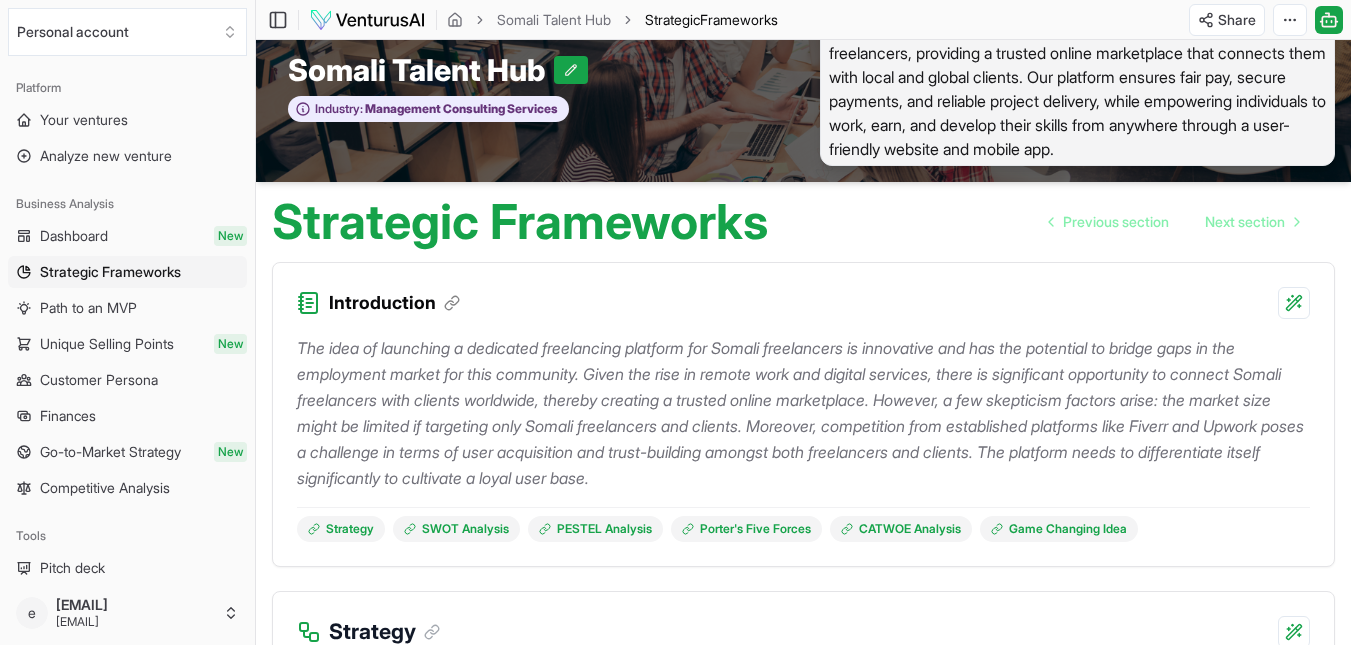 scroll, scrollTop: 0, scrollLeft: 0, axis: both 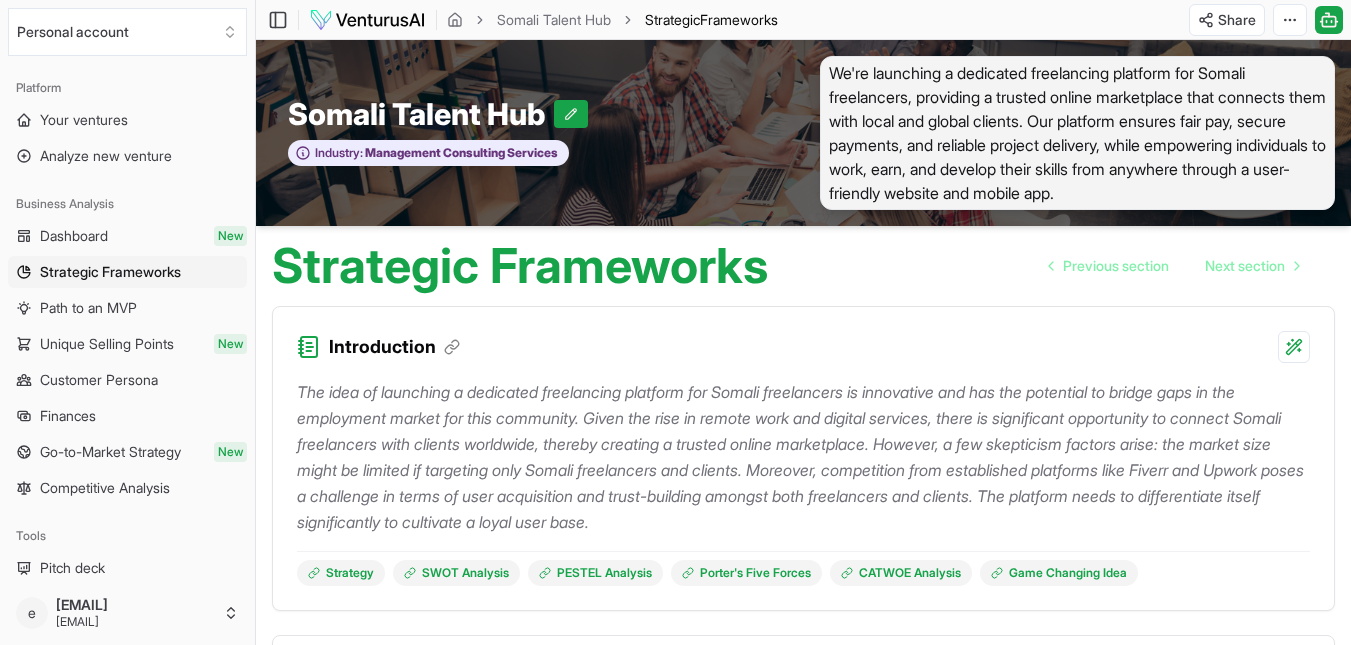 click on "Somali Talent Hub" at bounding box center (421, 114) 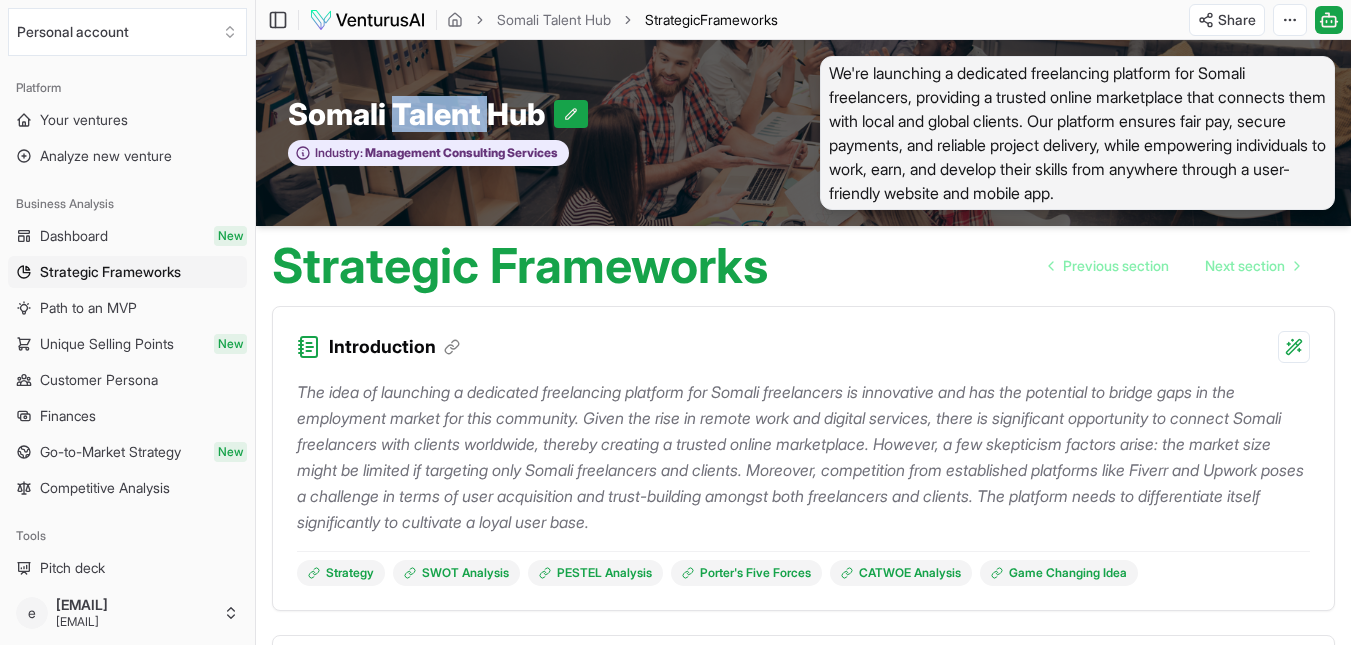 click on "Somali Talent Hub" at bounding box center (421, 114) 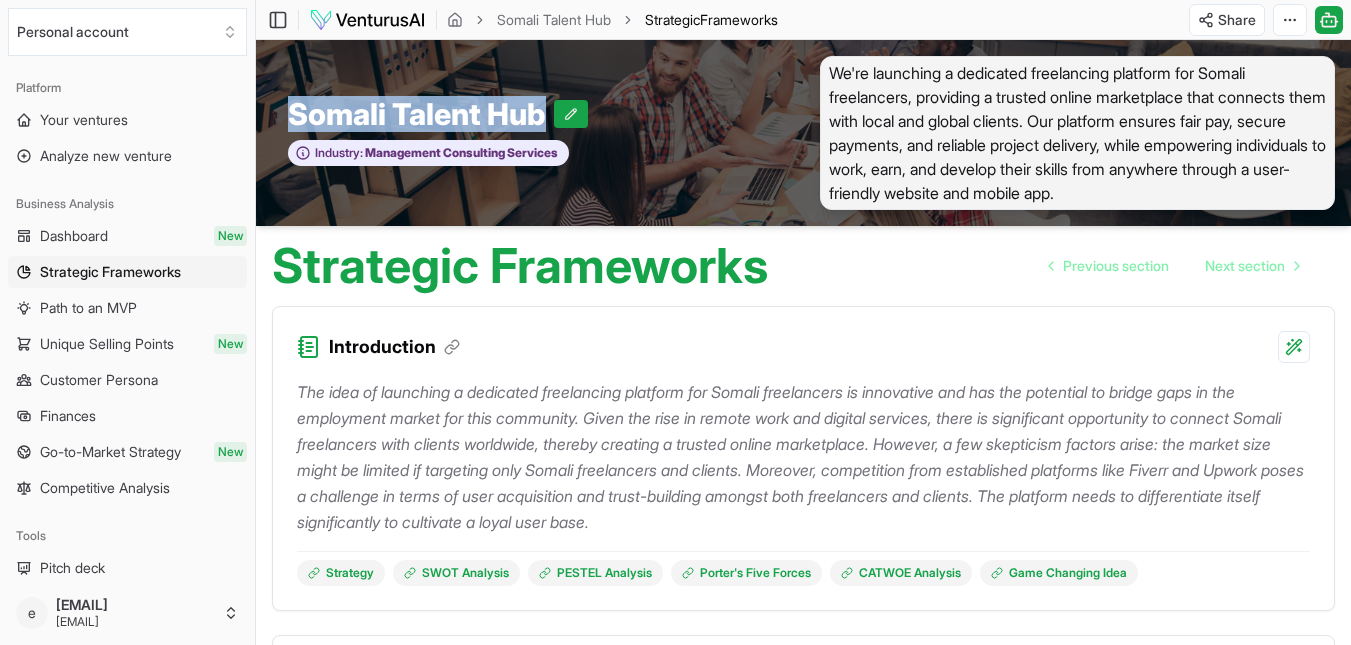 click on "Somali Talent Hub" at bounding box center (421, 114) 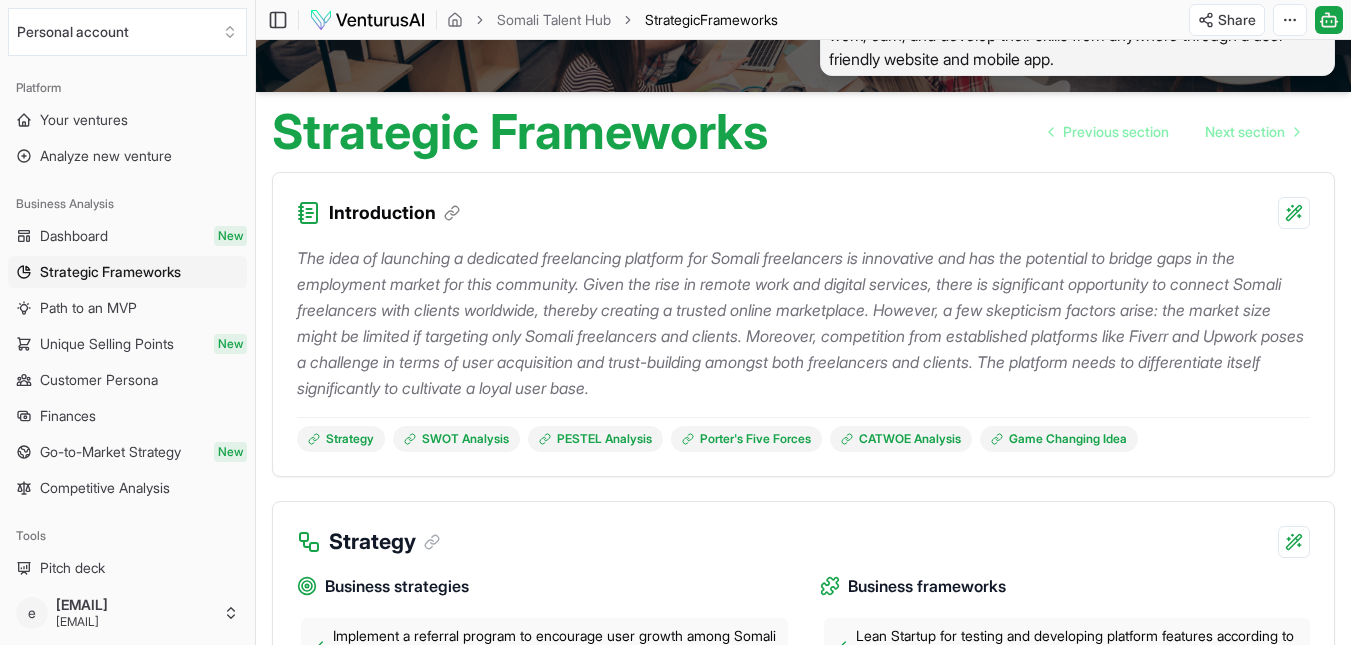 scroll, scrollTop: 0, scrollLeft: 0, axis: both 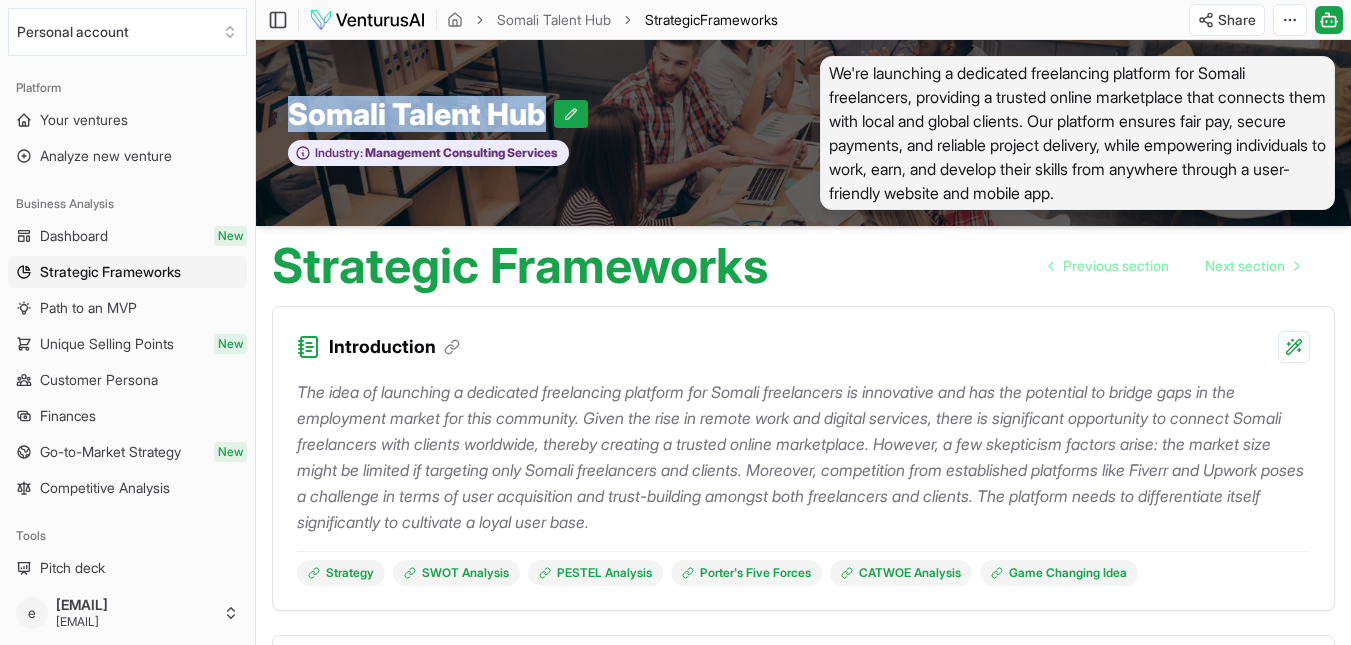 copy on "Somali Talent Hub" 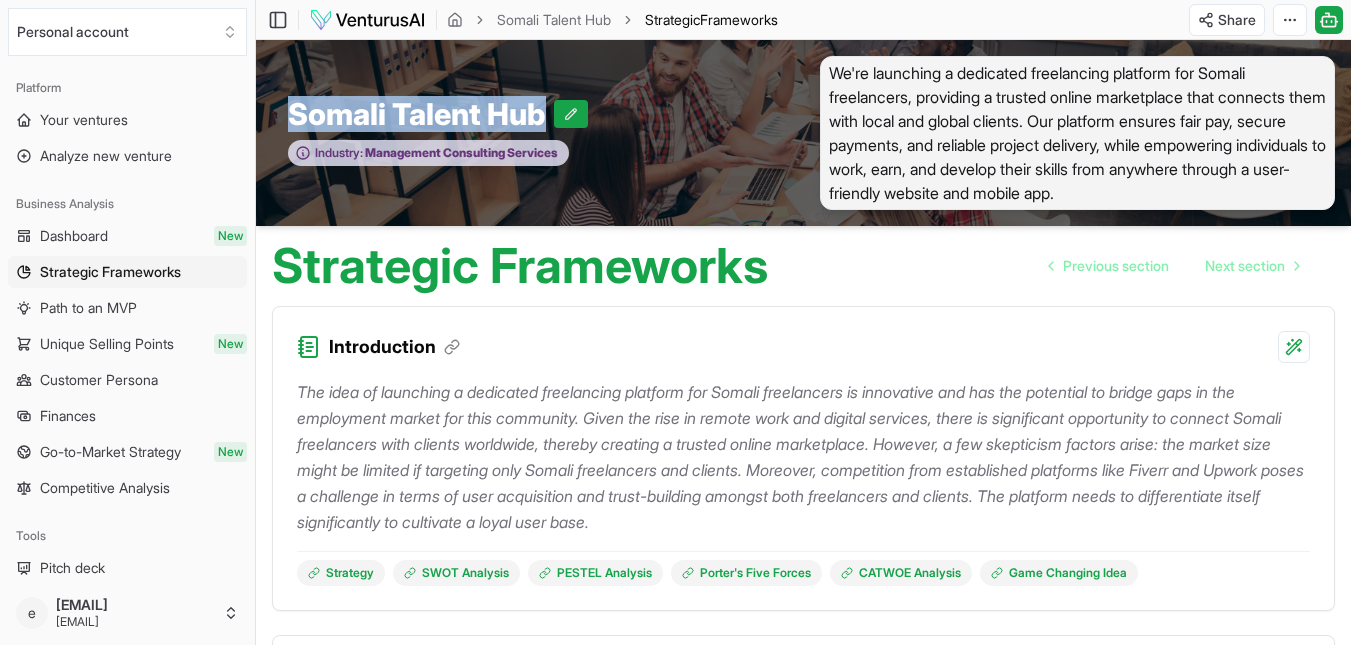 drag, startPoint x: 370, startPoint y: 152, endPoint x: 342, endPoint y: 157, distance: 28.442924 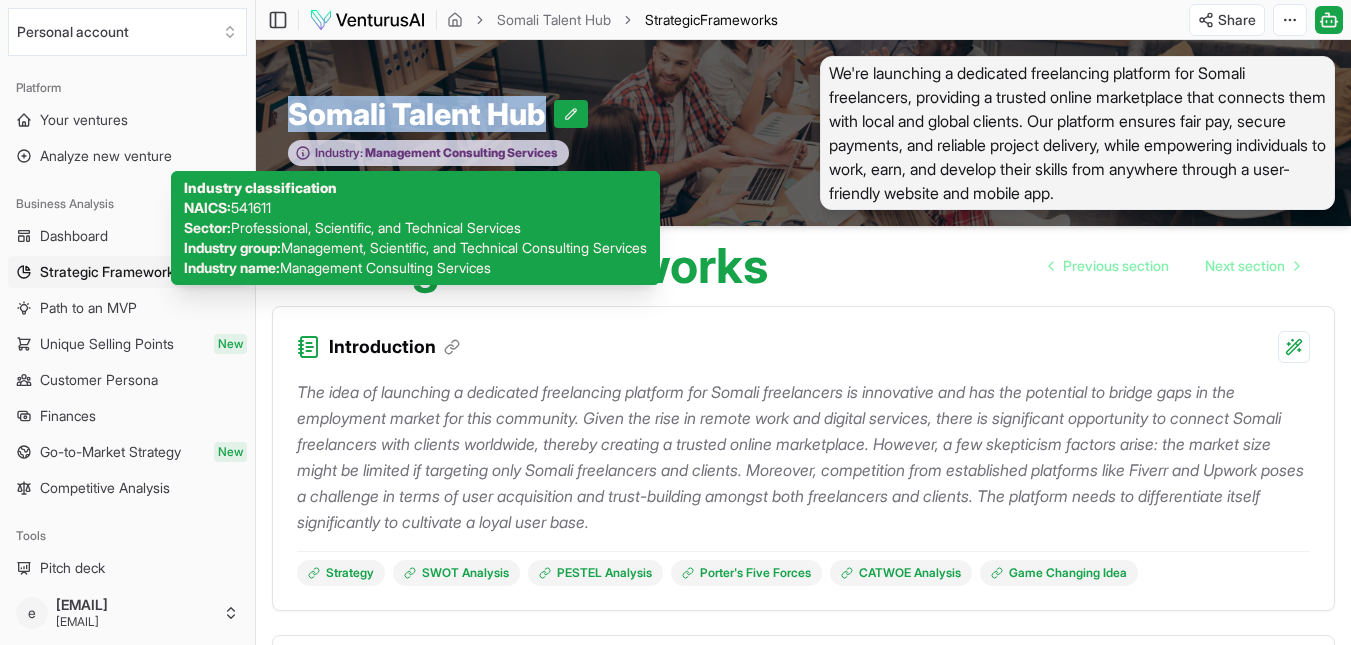 click on "Industry:" at bounding box center (339, 153) 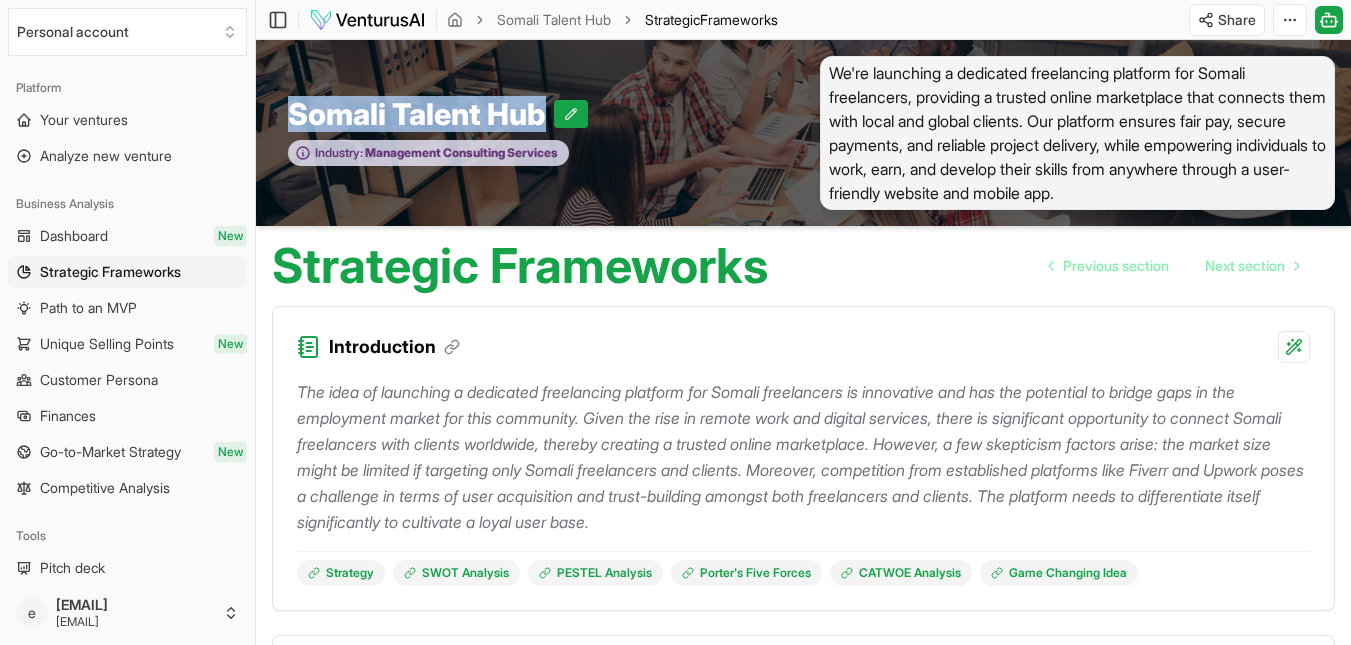 click on "Management Consulting Services" at bounding box center (460, 153) 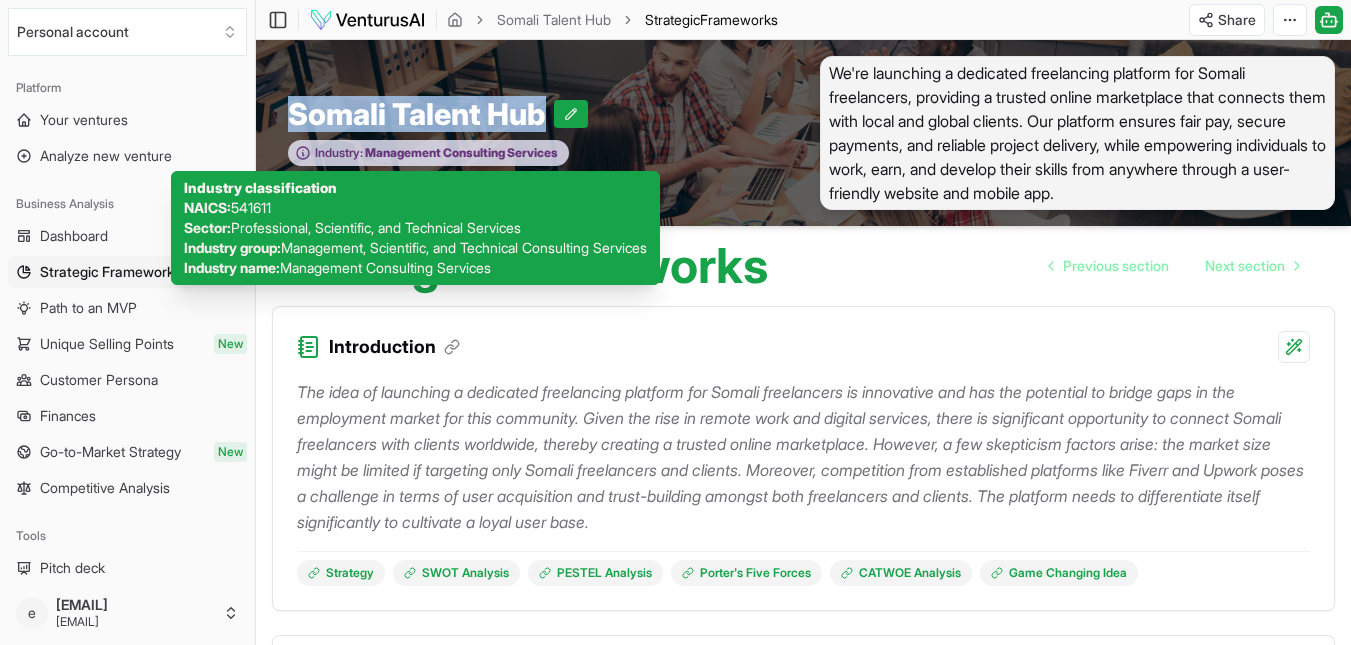 click on "Management Consulting Services" at bounding box center [460, 153] 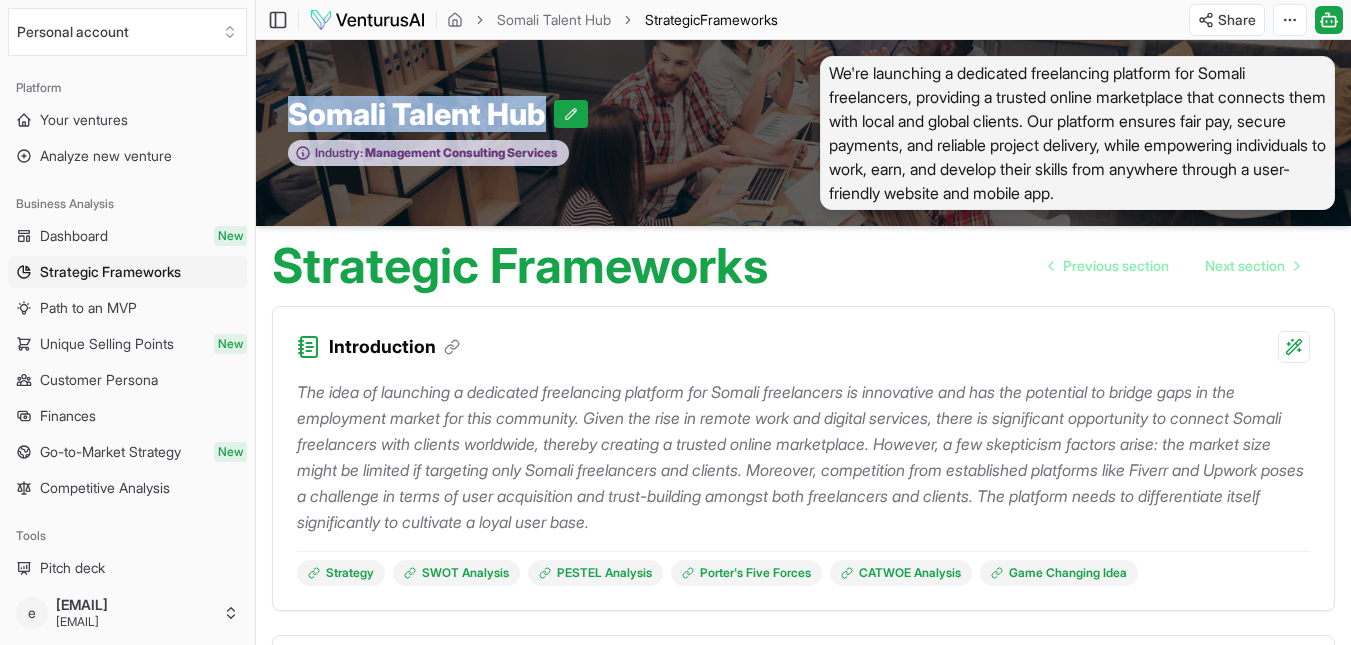 click on "Management Consulting Services" at bounding box center (460, 153) 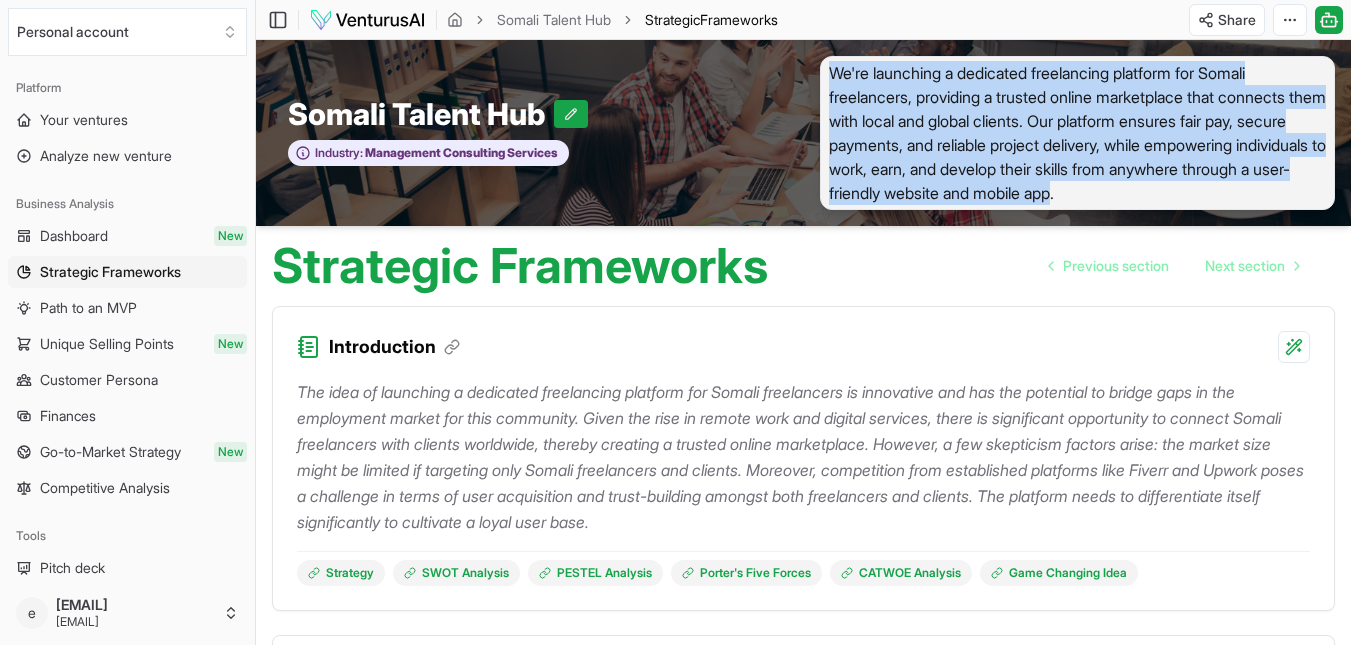 drag, startPoint x: 830, startPoint y: 76, endPoint x: 1185, endPoint y: 197, distance: 375.05466 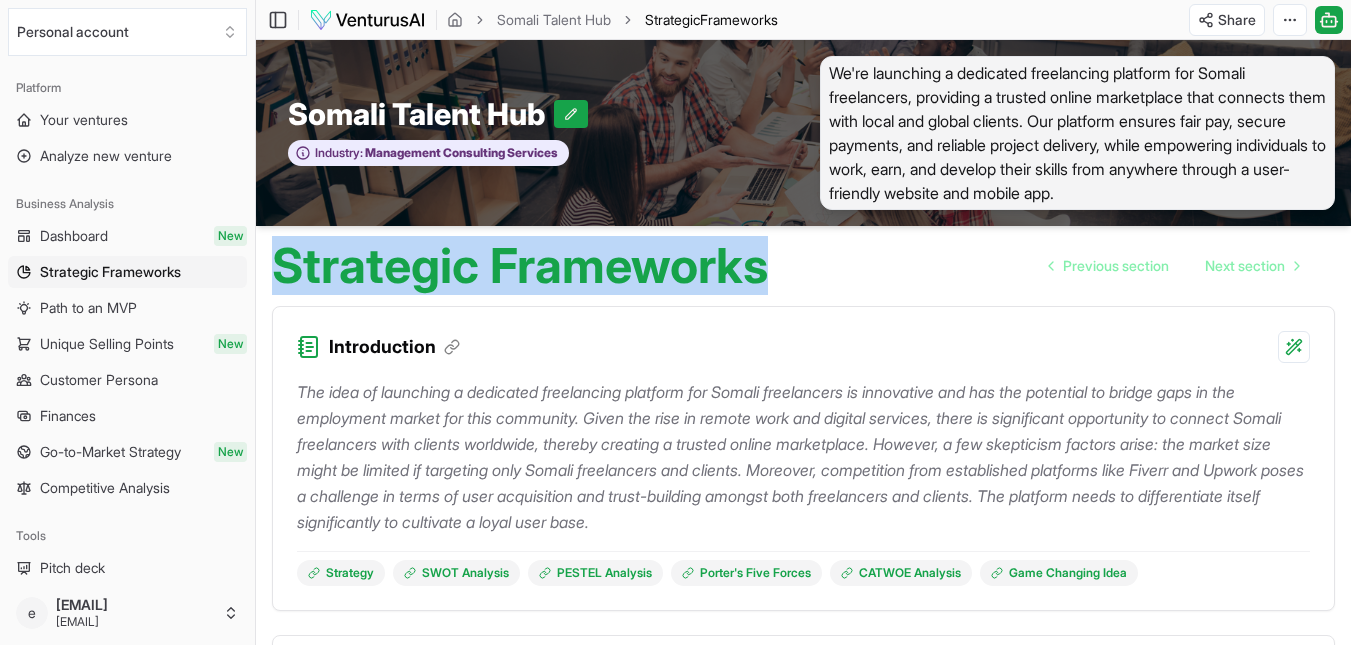 drag, startPoint x: 280, startPoint y: 266, endPoint x: 832, endPoint y: 249, distance: 552.2617 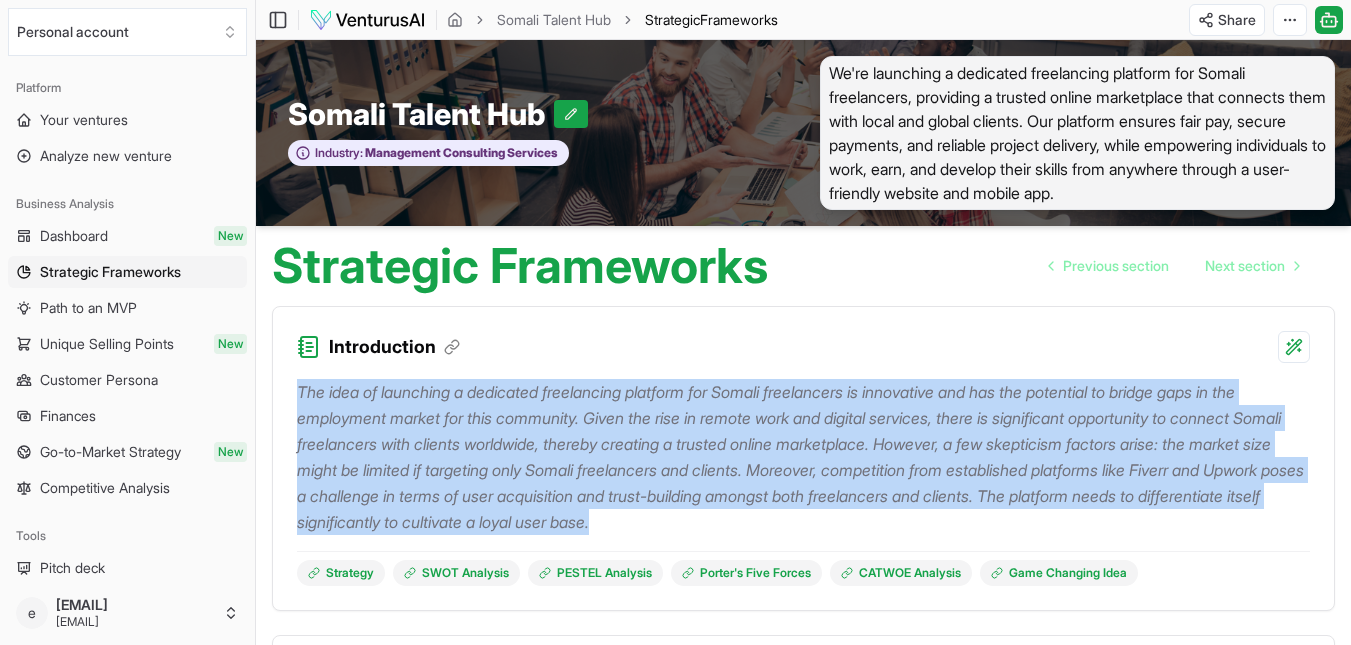 drag, startPoint x: 295, startPoint y: 387, endPoint x: 942, endPoint y: 526, distance: 661.7628 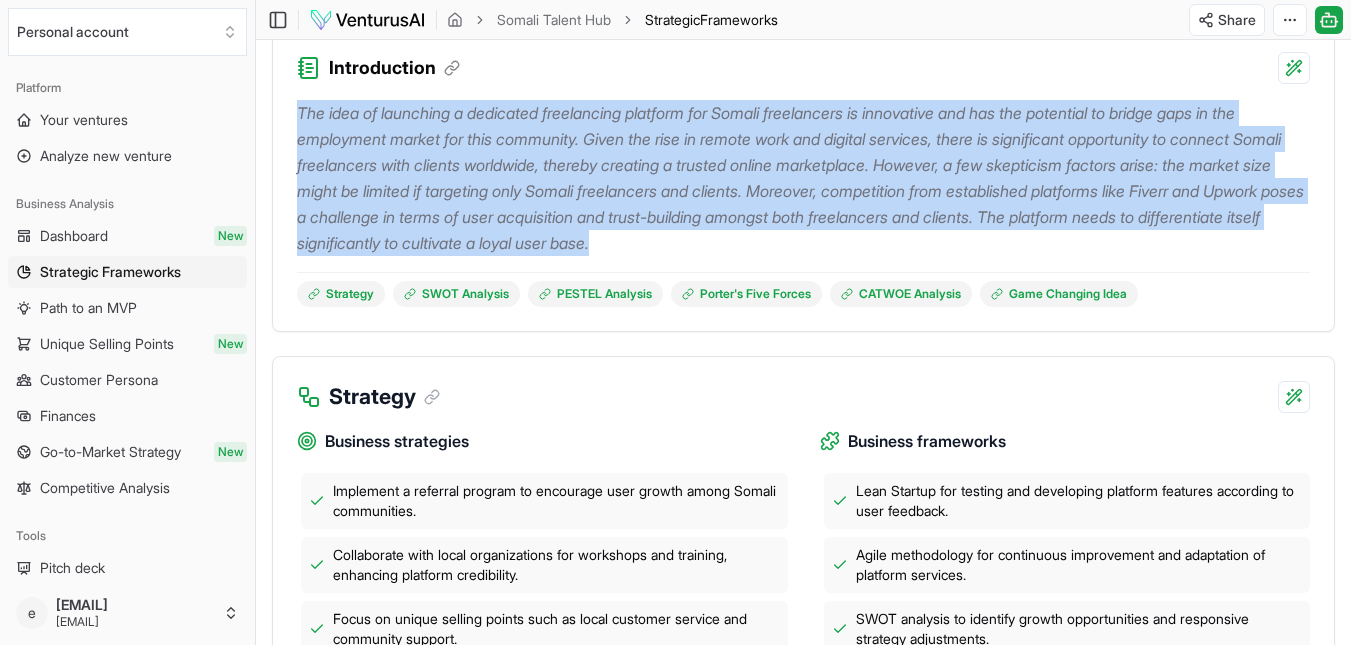 scroll, scrollTop: 400, scrollLeft: 0, axis: vertical 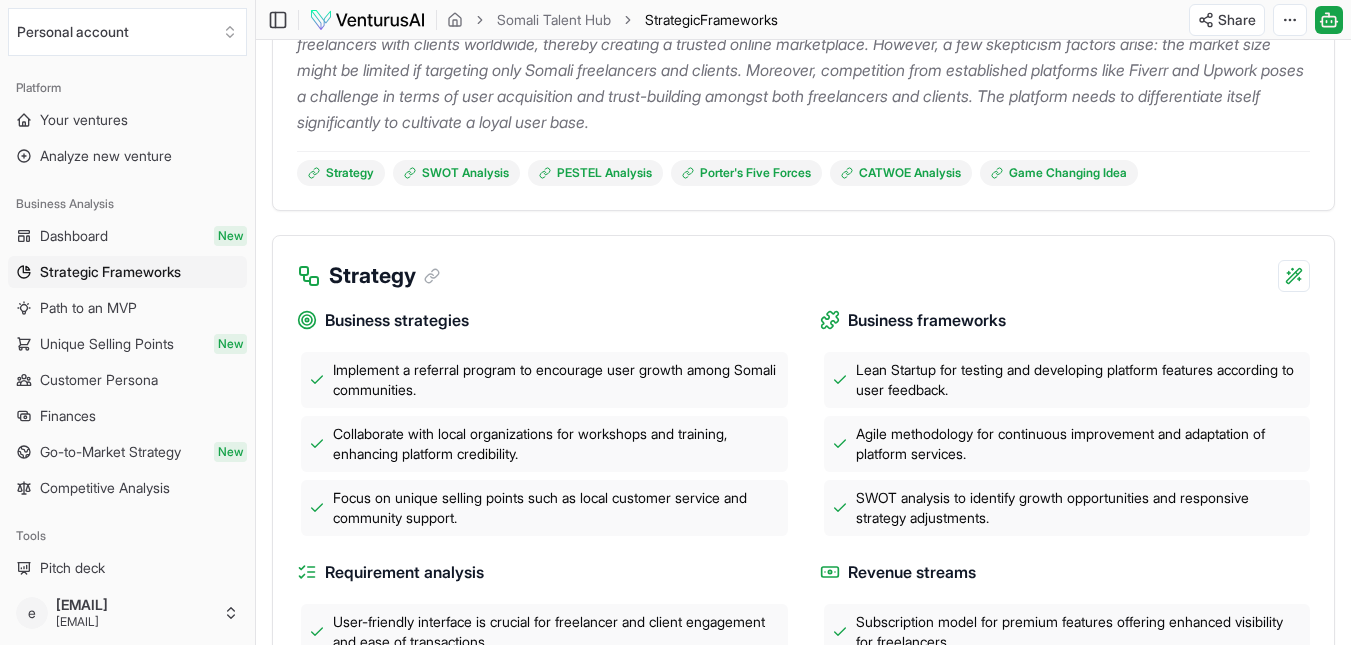 click on "Introduction The idea of launching a dedicated freelancing platform for Somali freelancers is innovative and has the potential to bridge gaps in the employment market for this community. Given the rise in remote work and digital services, there is significant opportunity to connect Somali freelancers with clients worldwide, thereby creating a trusted online marketplace. However, a few skepticism factors arise: the market size might be limited if targeting only Somali freelancers and clients. Moreover, competition from established platforms like Fiverr and Upwork poses a challenge in terms of user acquisition and trust-building amongst both freelancers and clients. The platform needs to differentiate itself significantly to cultivate a loyal user base. Strategy SWOT Analysis PESTEL Analysis Porter's Five Forces CATWOE Analysis Game Changing Idea Strategy Business strategies Implement a referral program to encourage user growth among Somali communities. Business frameworks Requirement analysis Revenue streams" at bounding box center [803, 2179] 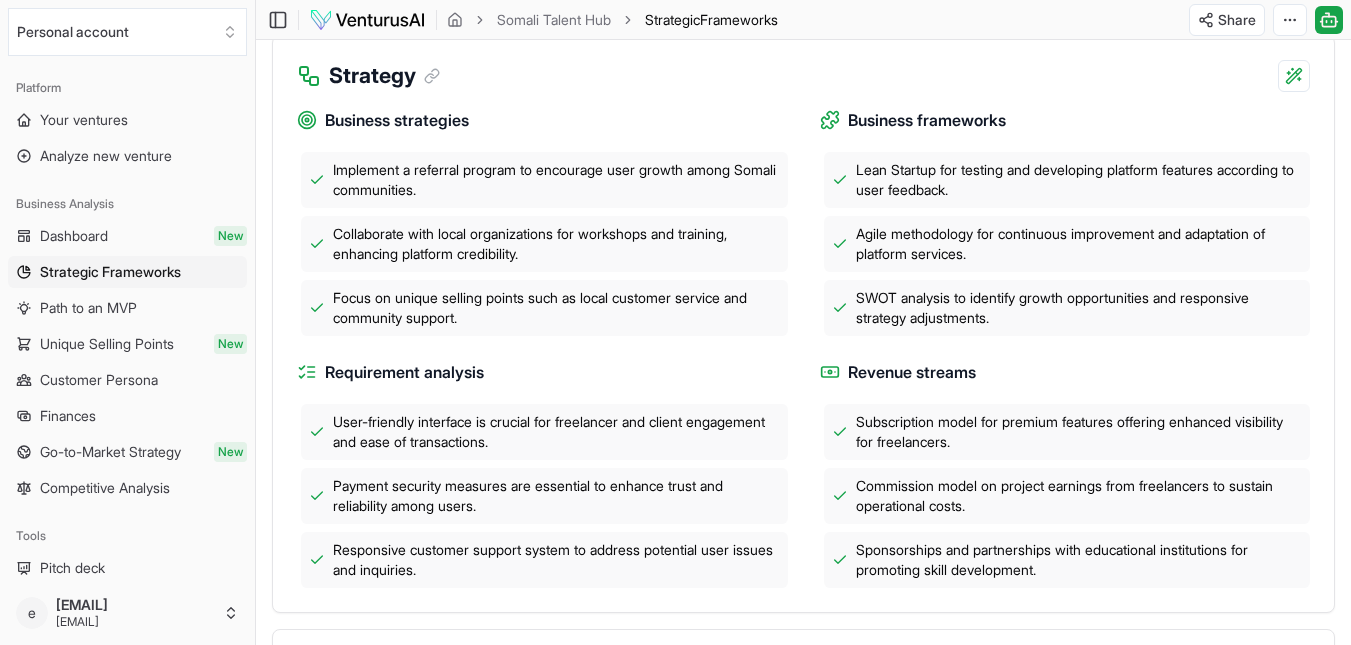 scroll, scrollTop: 500, scrollLeft: 0, axis: vertical 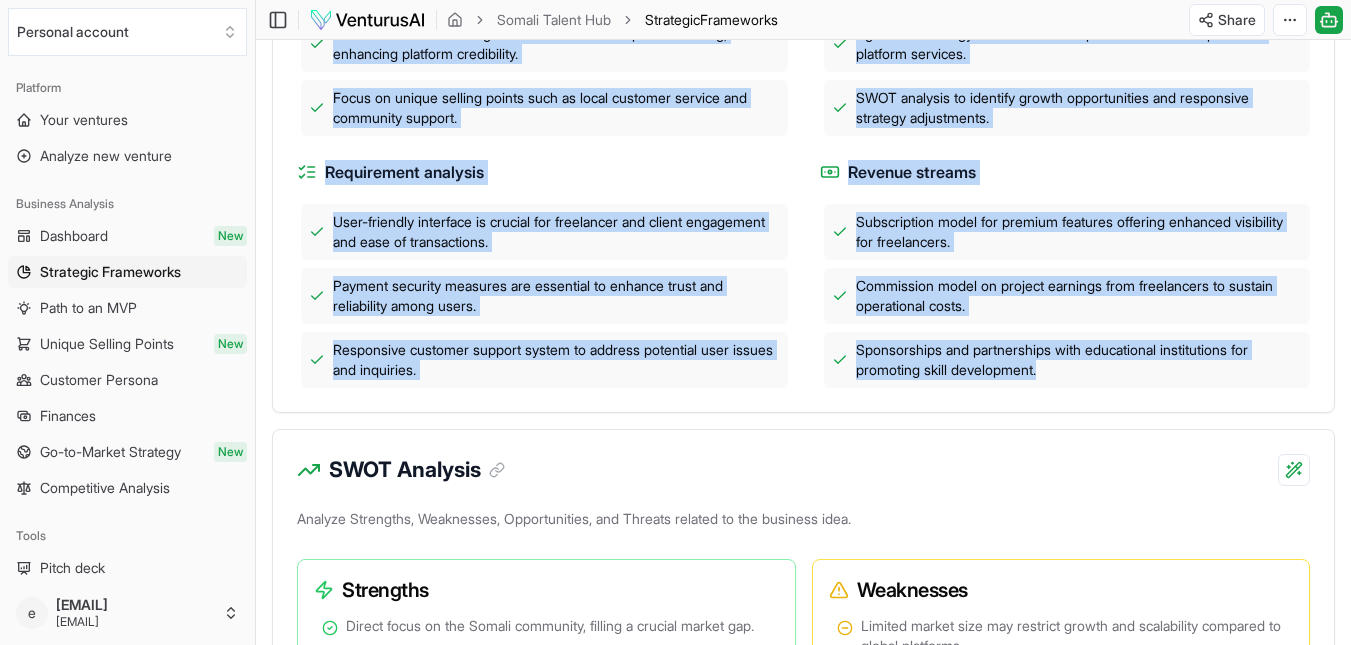 drag, startPoint x: 289, startPoint y: 155, endPoint x: 1182, endPoint y: 376, distance: 919.9402 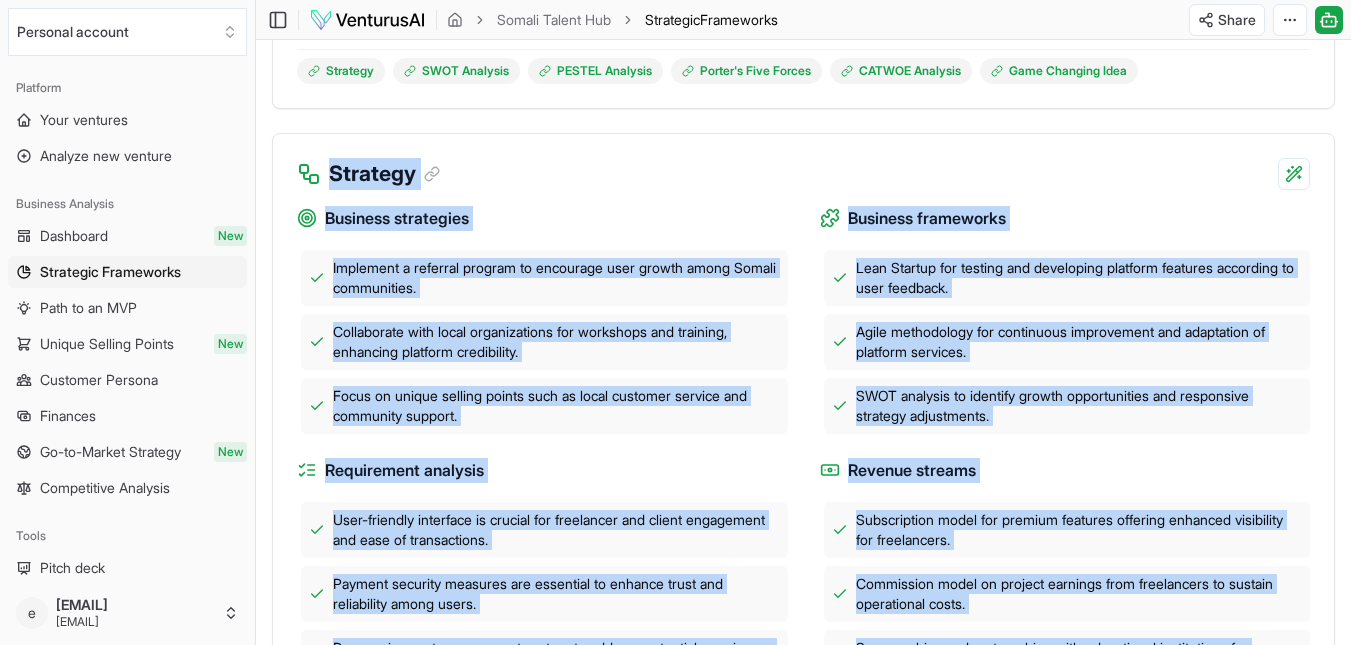 scroll, scrollTop: 500, scrollLeft: 0, axis: vertical 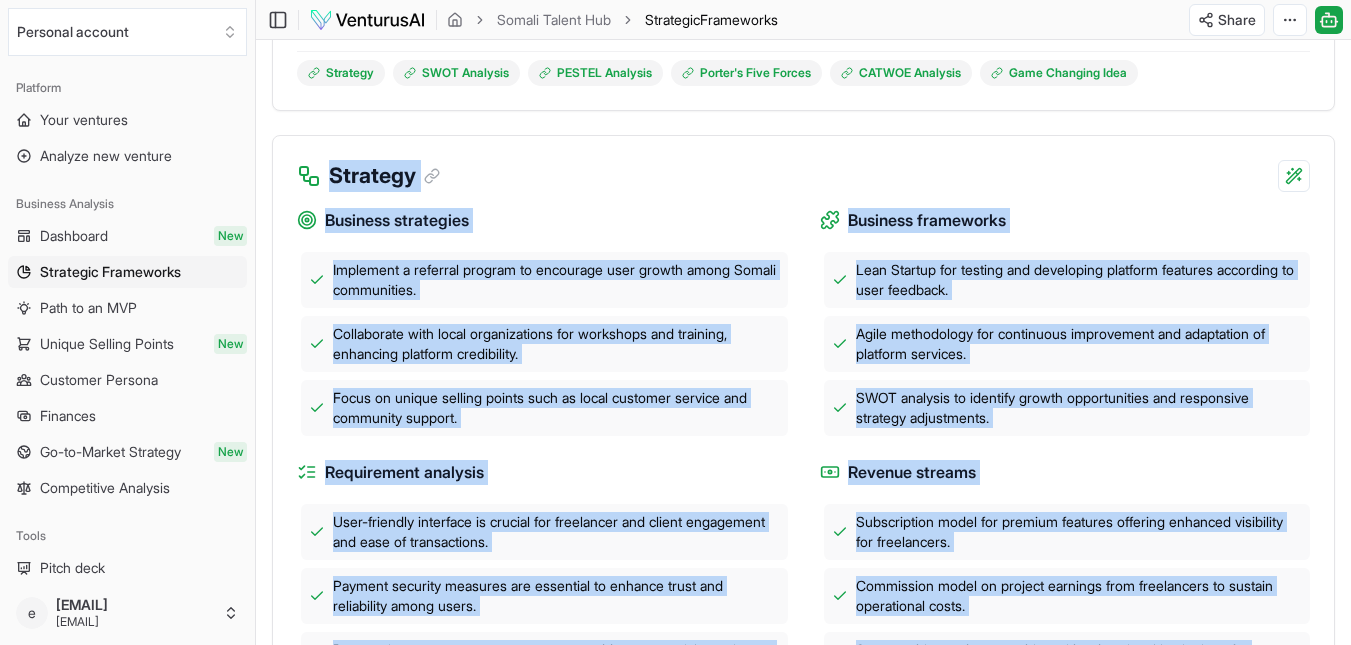 drag, startPoint x: 600, startPoint y: 134, endPoint x: 610, endPoint y: 136, distance: 10.198039 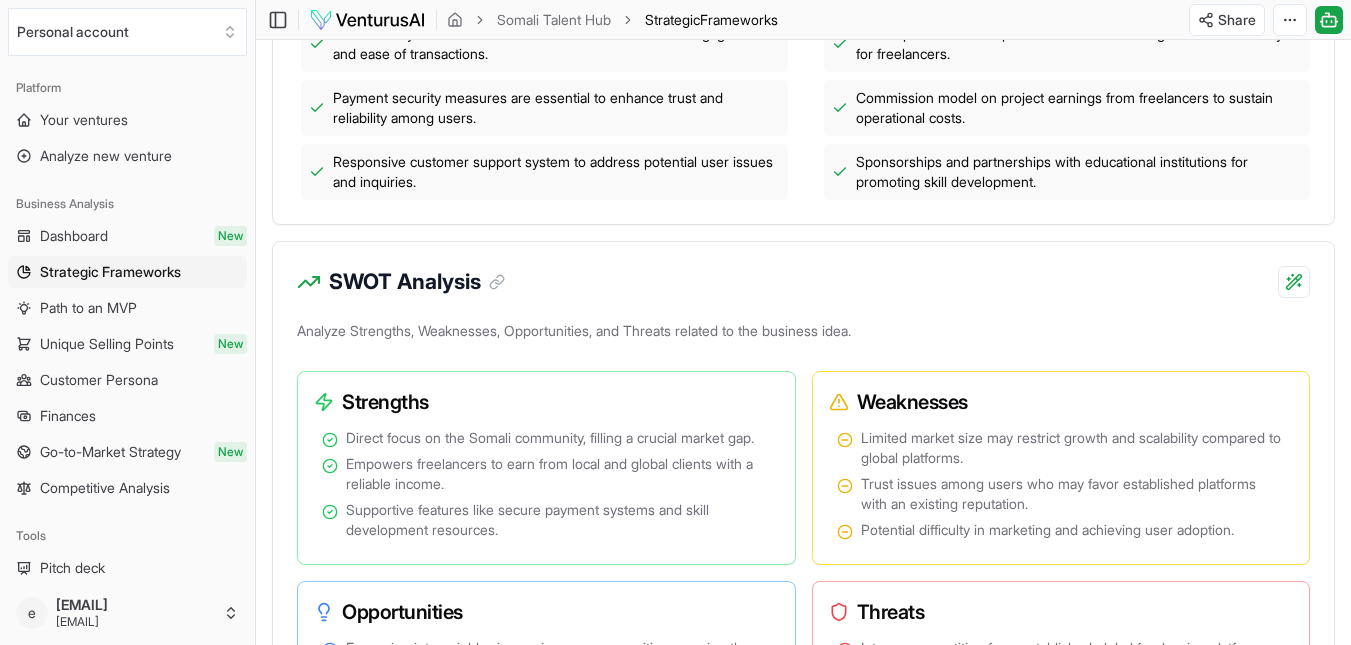 scroll, scrollTop: 1000, scrollLeft: 0, axis: vertical 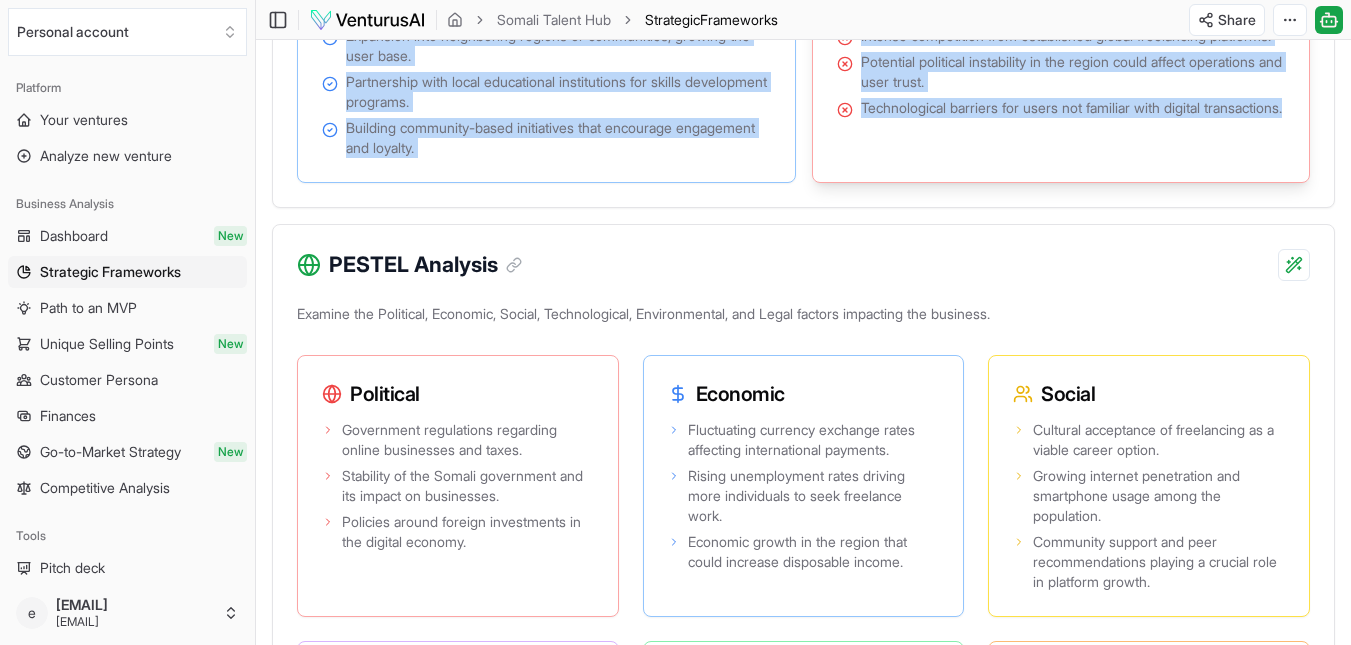 drag, startPoint x: 291, startPoint y: 269, endPoint x: 957, endPoint y: 179, distance: 672.0536 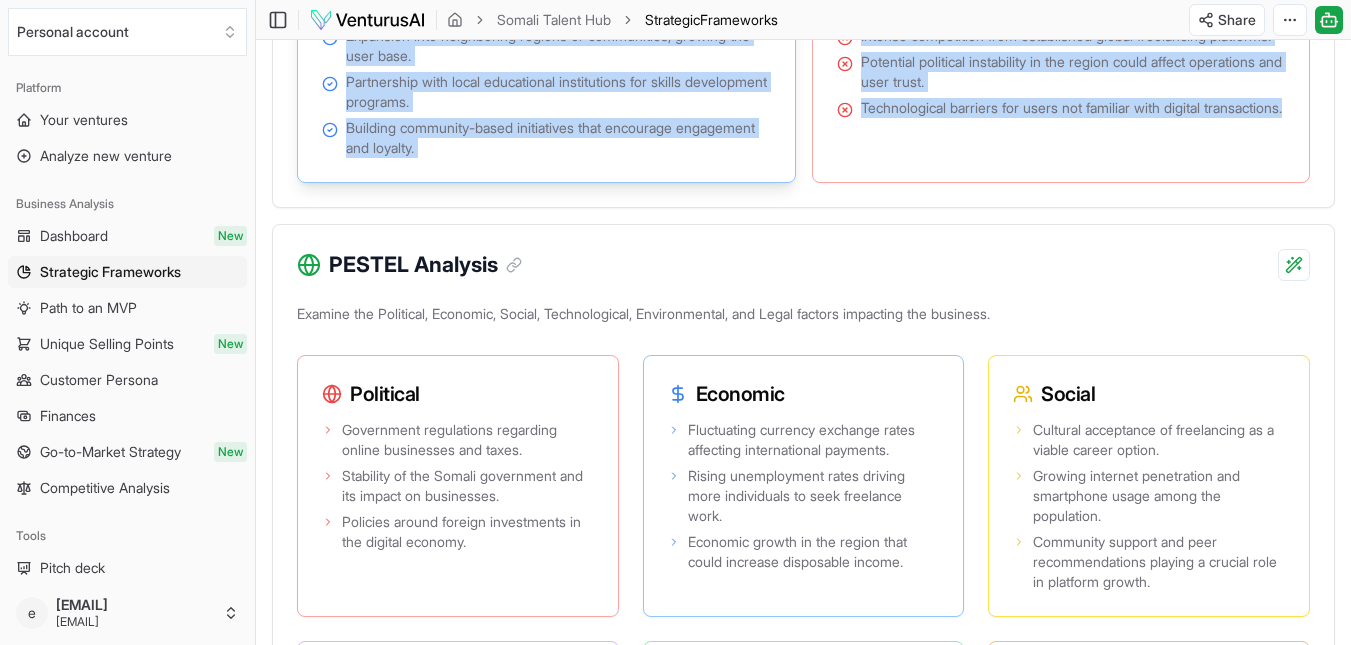 copy on "SWOT Analysis Analyze Strengths, Weaknesses, Opportunities, and Threats related to the business idea. Strengths Direct focus on the Somali community, filling a crucial market gap. Empowers freelancers to earn from local and global clients with a reliable income. Supportive features like secure payment systems and skill development resources. Weaknesses Limited market size may restrict growth and scalability compared to global platforms. Trust issues among users who may favor established platforms with an existing reputation. Potential difficulty in marketing and achieving user adoption. Opportunities Expansion into neighboring regions or communities, growing the user base. Partnership with local educational institutions for skills development programs. Building community-based initiatives that encourage engagement and loyalty. Threats Intense competition from established global freelancing platforms. Potential political instability in the region could affect operations and user trust. Technological barrier..." 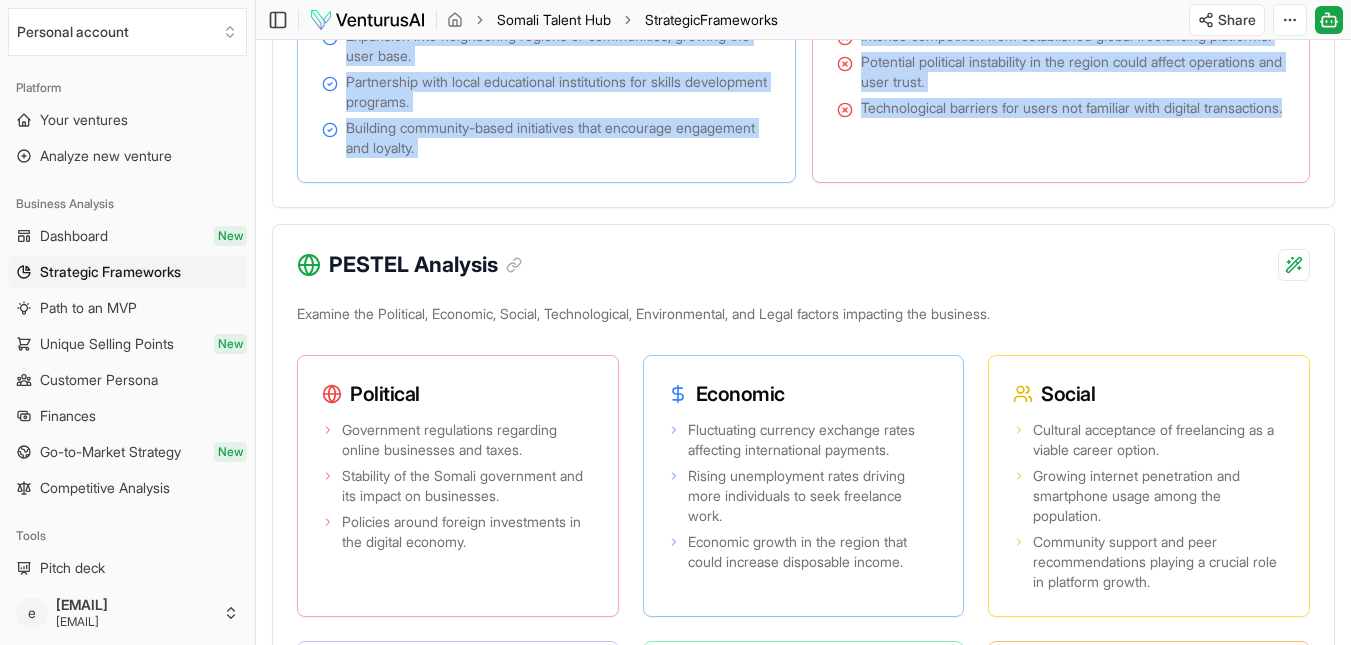 copy on "SWOT Analysis Analyze Strengths, Weaknesses, Opportunities, and Threats related to the business idea. Strengths Direct focus on the Somali community, filling a crucial market gap. Empowers freelancers to earn from local and global clients with a reliable income. Supportive features like secure payment systems and skill development resources. Weaknesses Limited market size may restrict growth and scalability compared to global platforms. Trust issues among users who may favor established platforms with an existing reputation. Potential difficulty in marketing and achieving user adoption. Opportunities Expansion into neighboring regions or communities, growing the user base. Partnership with local educational institutions for skills development programs. Building community-based initiatives that encourage engagement and loyalty. Threats Intense competition from established global freelancing platforms. Potential political instability in the region could affect operations and user trust. Technological barrier..." 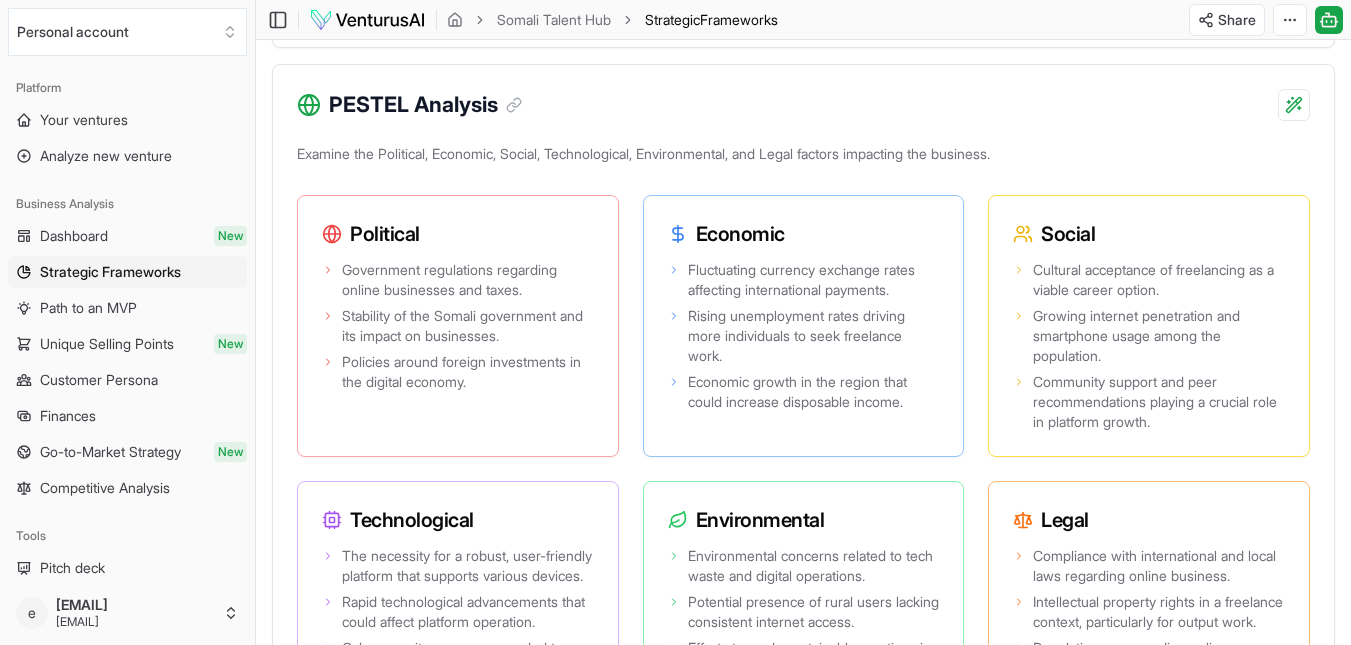 scroll, scrollTop: 1644, scrollLeft: 0, axis: vertical 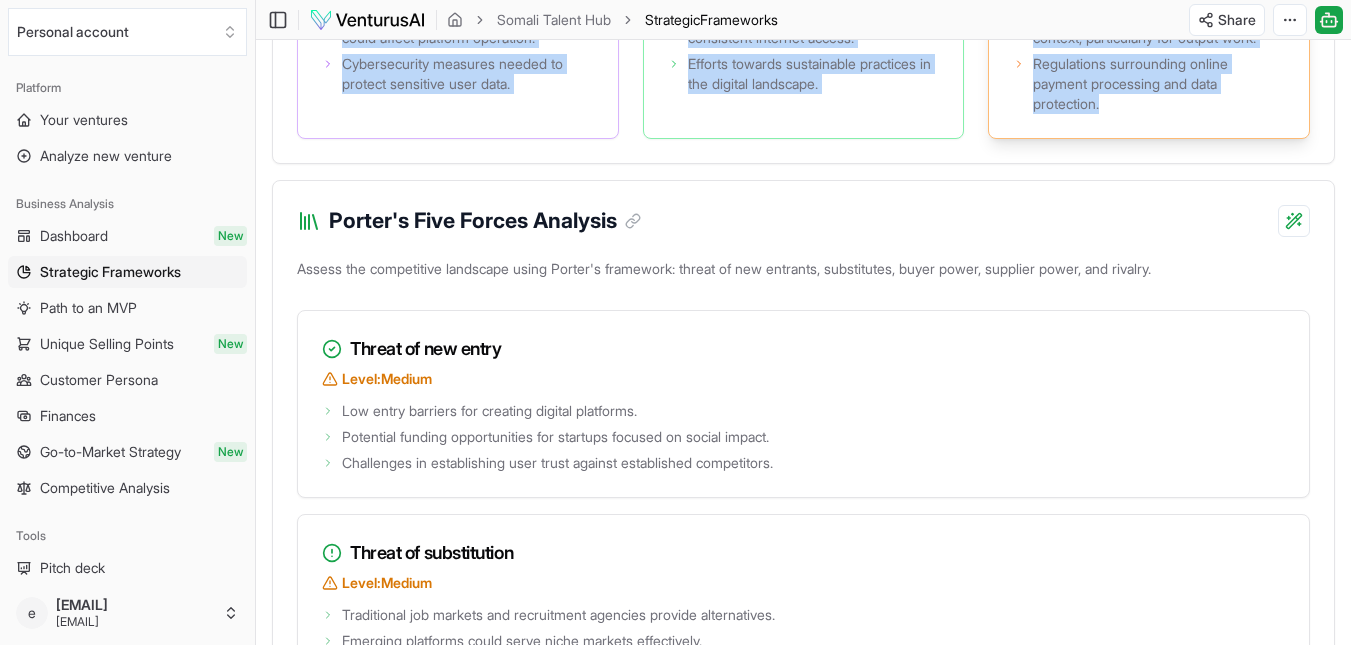 drag, startPoint x: 295, startPoint y: 240, endPoint x: 1297, endPoint y: 155, distance: 1005.5988 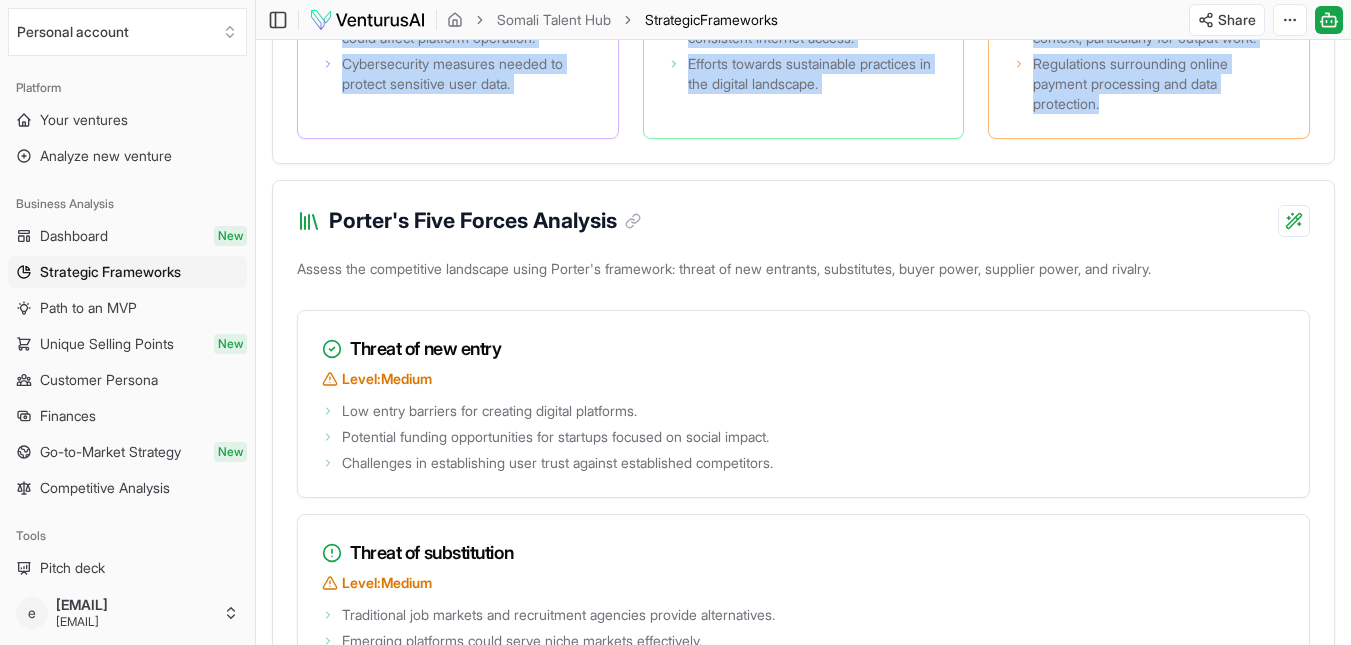 copy on "PESTEL Analysis Examine the Political, Economic, Social, Technological, Environmental, and Legal factors impacting the business. Political Government regulations regarding online businesses and taxes. Stability of the Somali government and its impact on businesses. Policies around foreign investments in the digital economy. Economic Fluctuating currency exchange rates affecting international payments. Rising unemployment rates driving more individuals to seek freelance work. Economic growth in the region that could increase disposable income. Social Cultural acceptance of freelancing as a viable career option. Growing internet penetration and smartphone usage among the population. Community support and peer recommendations playing a crucial role in platform growth. Technological The necessity for a robust, user-friendly platform that supports various devices. Rapid technological advancements that could affect platform operation. Cybersecurity measures needed to protect sensitive user data. Environmental En..." 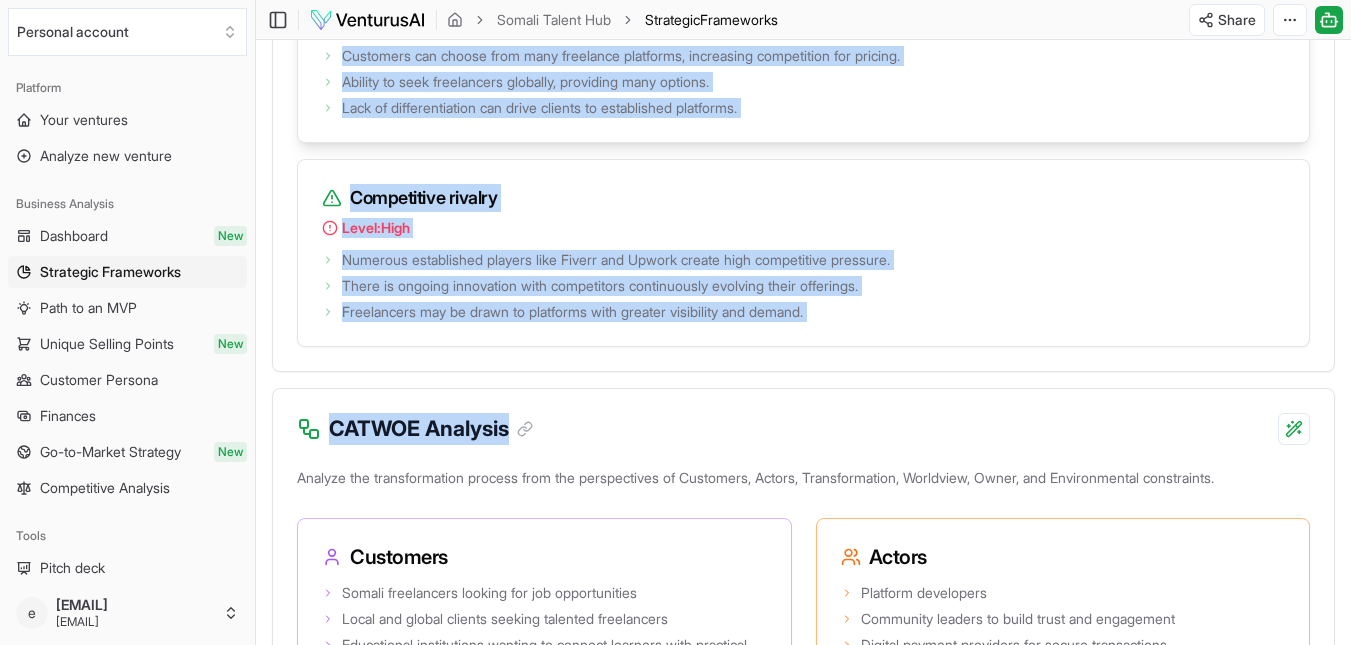 scroll, scrollTop: 3344, scrollLeft: 0, axis: vertical 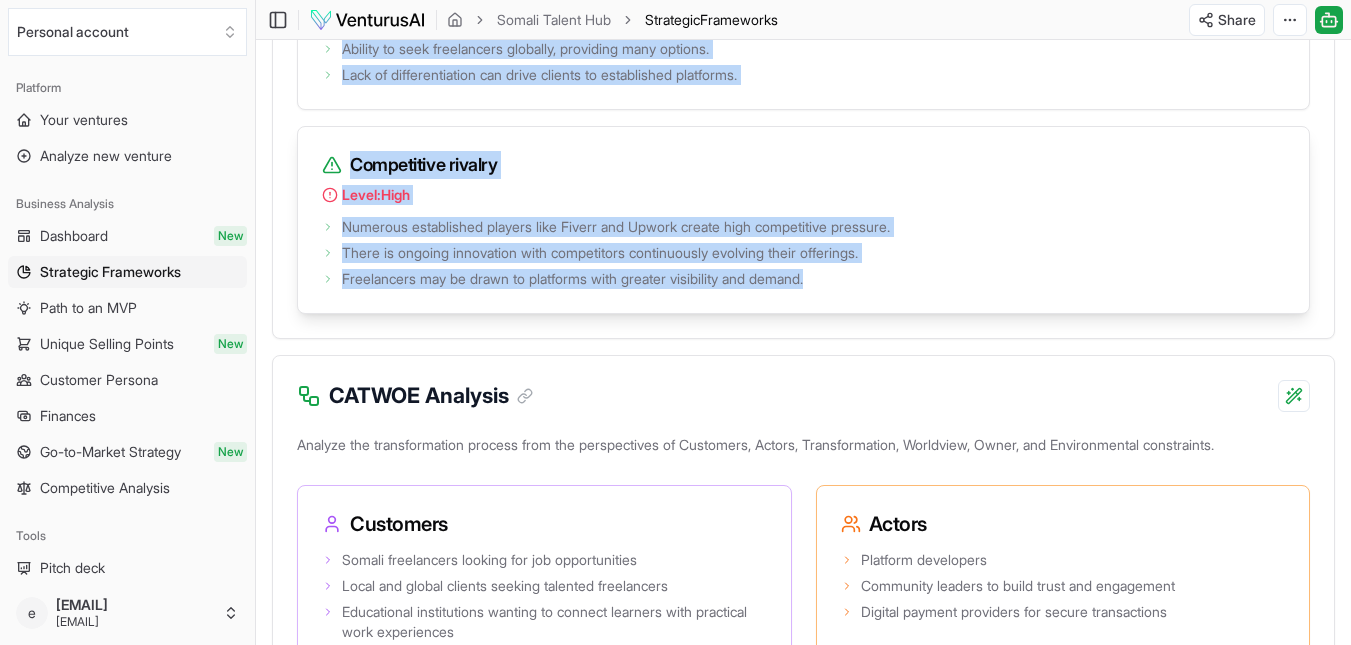 drag, startPoint x: 293, startPoint y: 259, endPoint x: 957, endPoint y: 307, distance: 665.73267 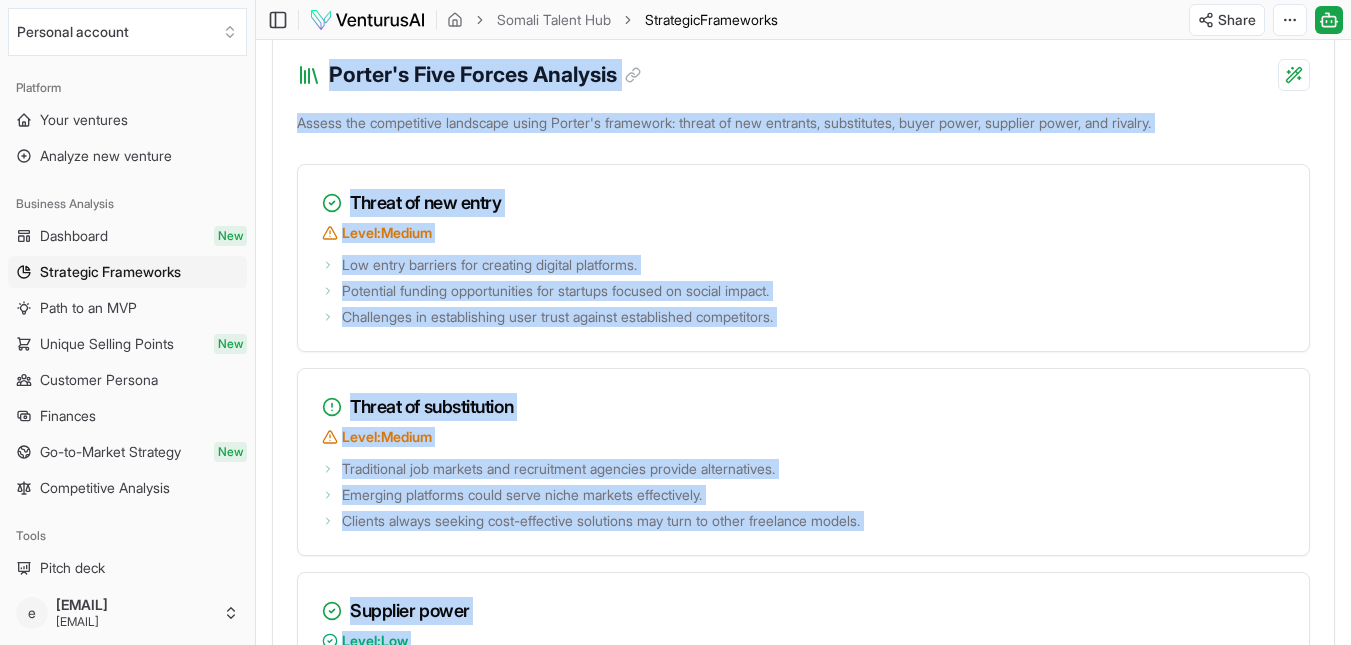 scroll, scrollTop: 2444, scrollLeft: 0, axis: vertical 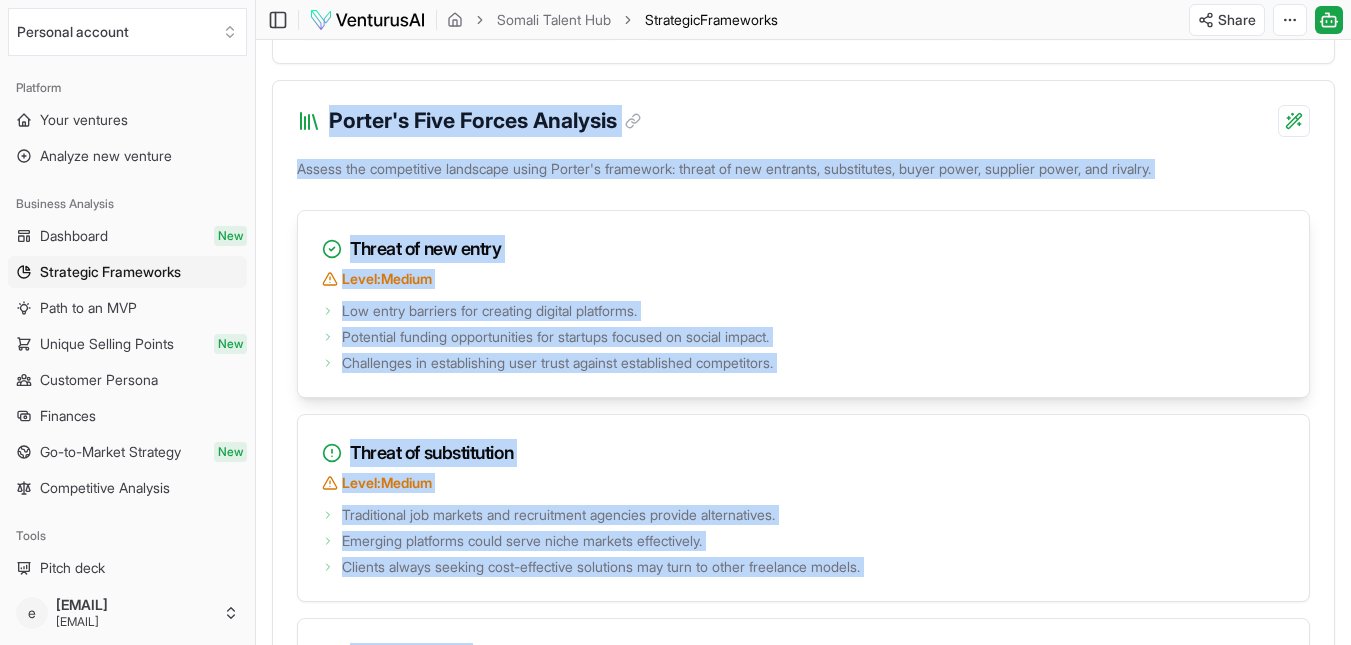 click on "Level:  Medium" at bounding box center (803, 279) 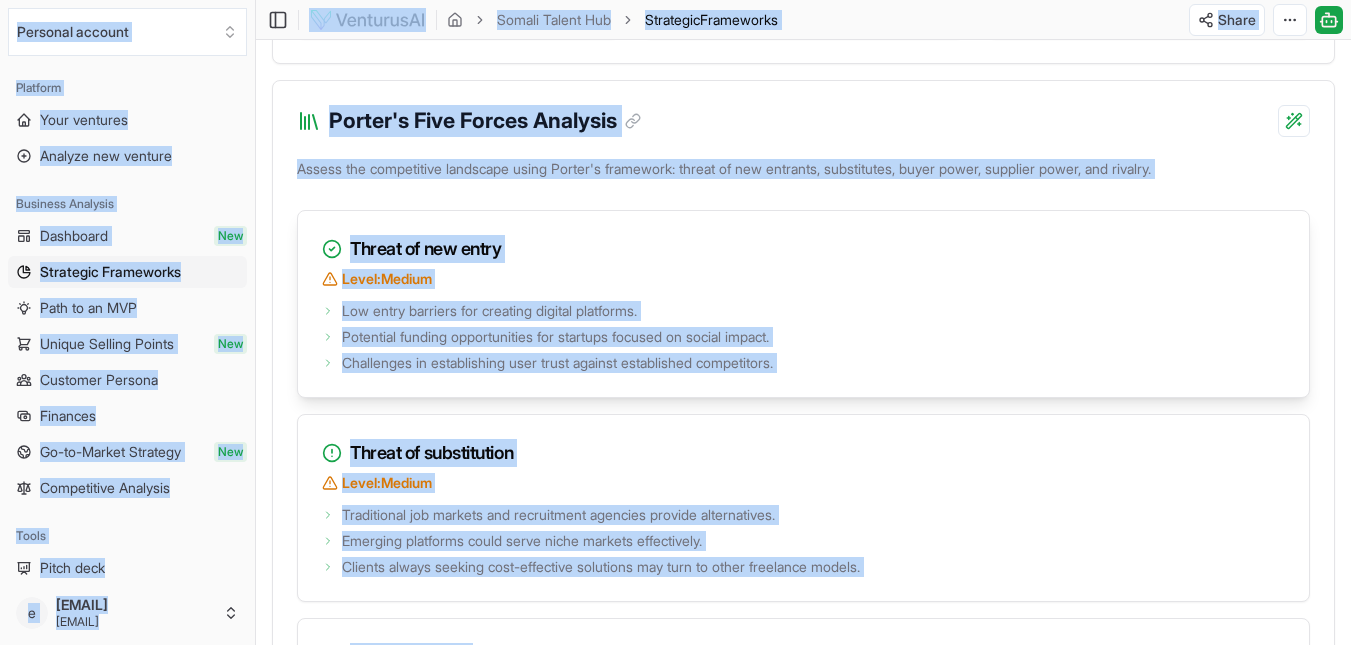 click on "Low entry barriers for creating digital platforms." at bounding box center [489, 311] 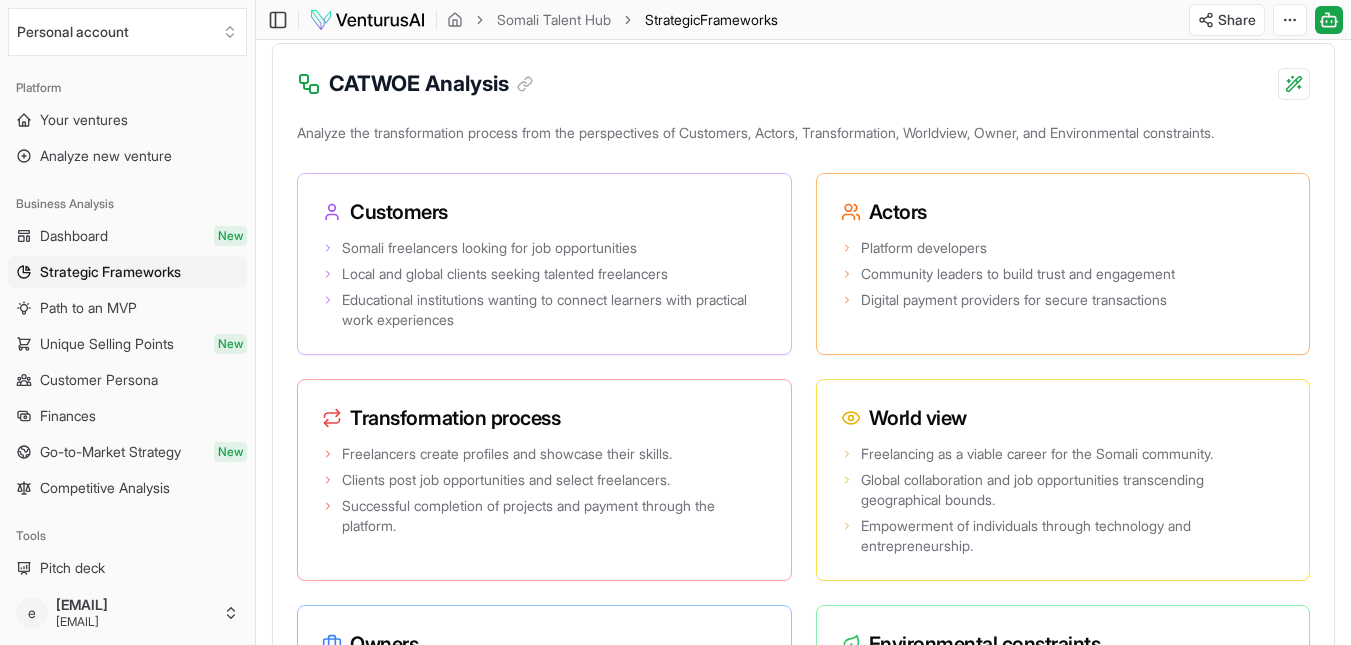 scroll, scrollTop: 3664, scrollLeft: 0, axis: vertical 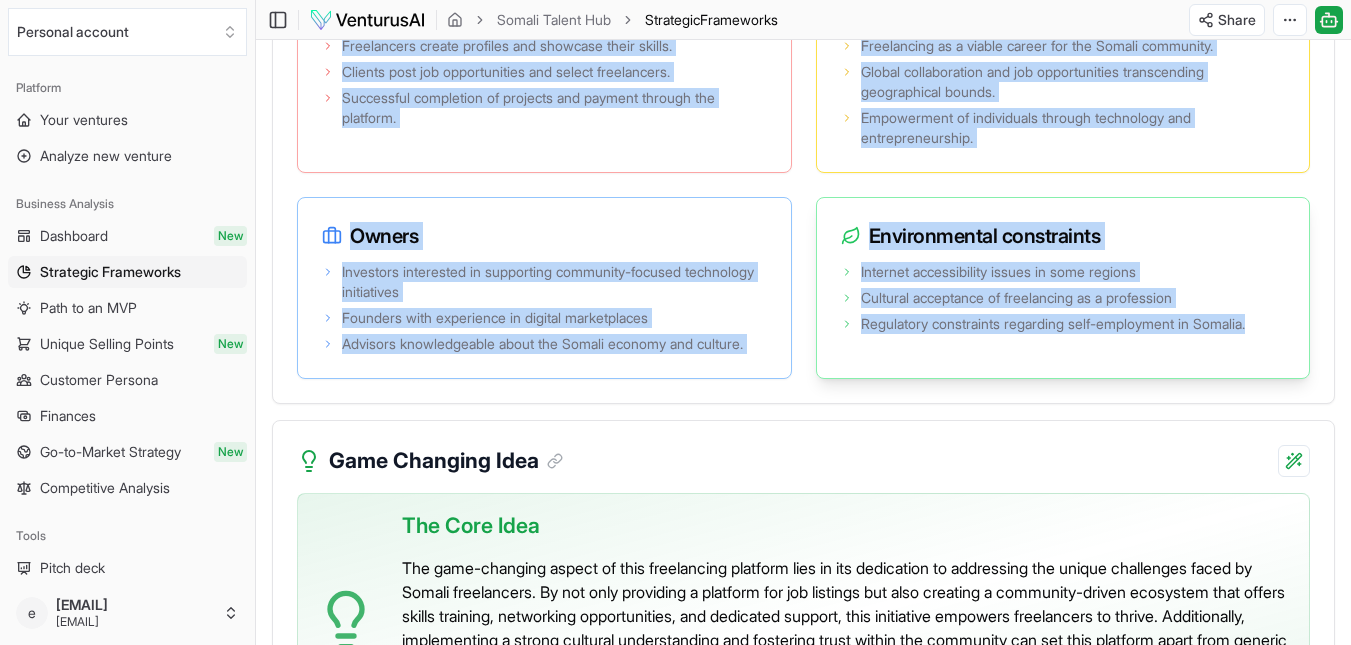 drag, startPoint x: 283, startPoint y: 104, endPoint x: 1294, endPoint y: 405, distance: 1054.8564 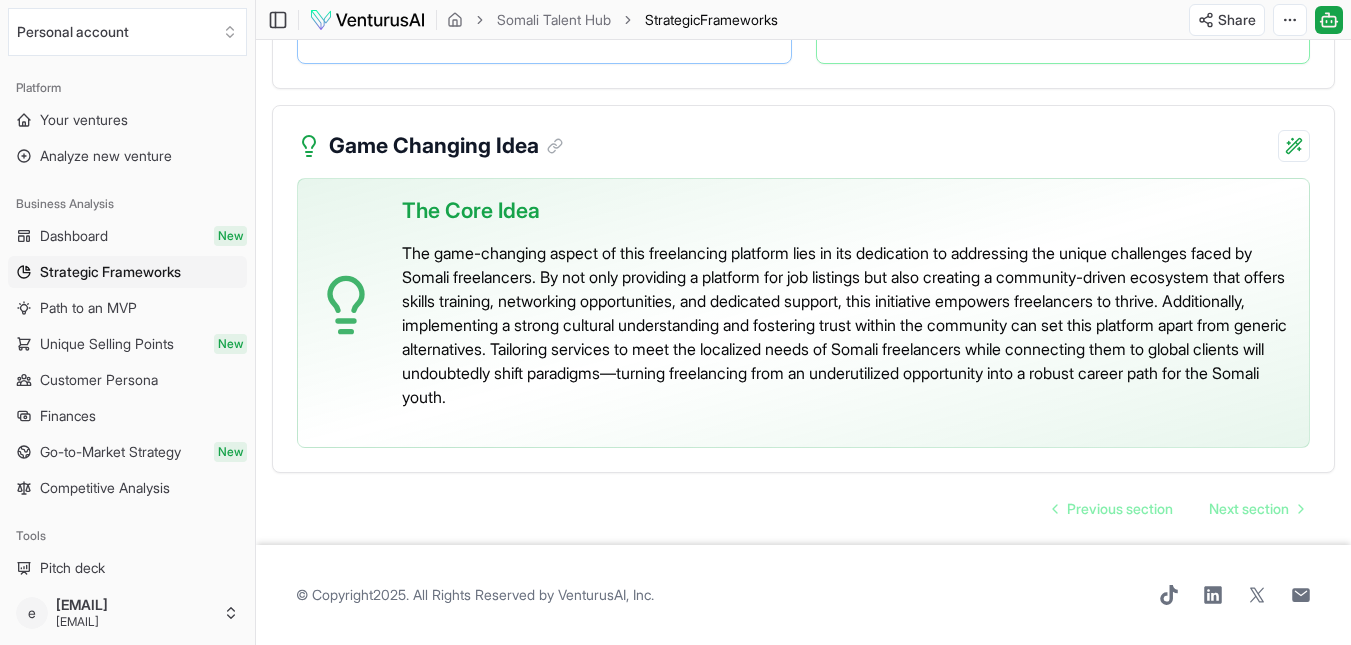 scroll, scrollTop: 4439, scrollLeft: 0, axis: vertical 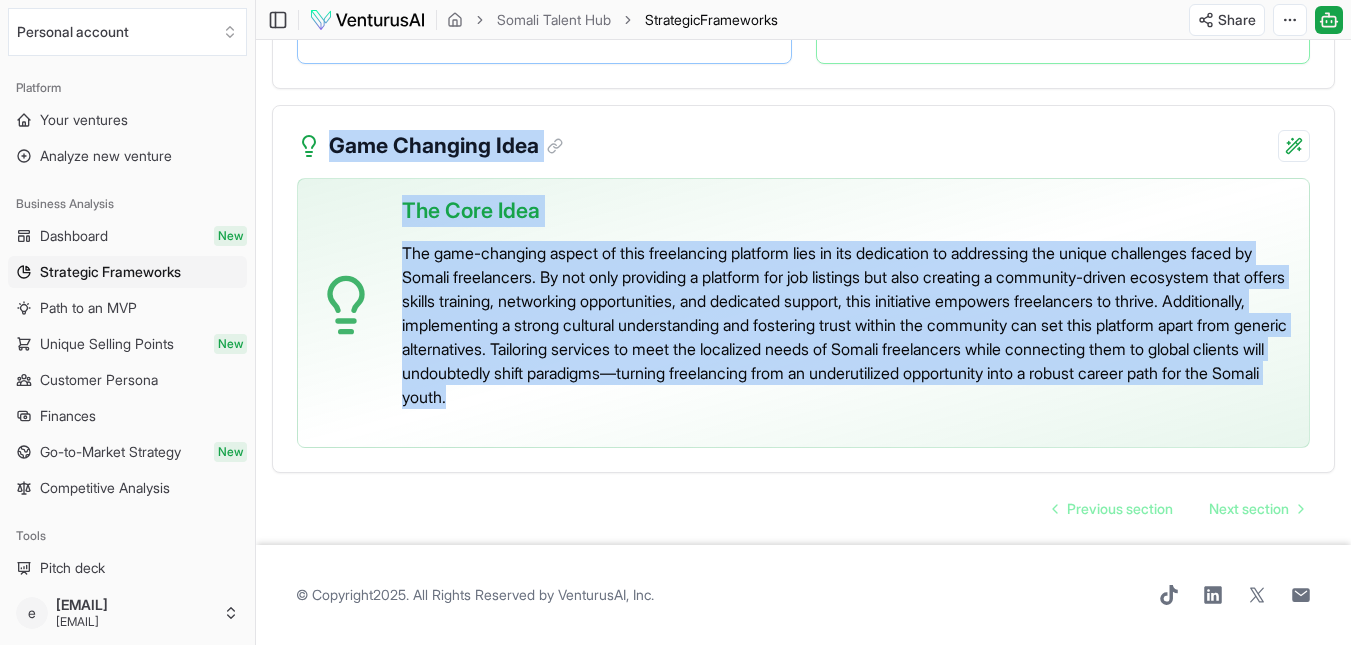 drag, startPoint x: 291, startPoint y: 150, endPoint x: 1321, endPoint y: 346, distance: 1048.4827 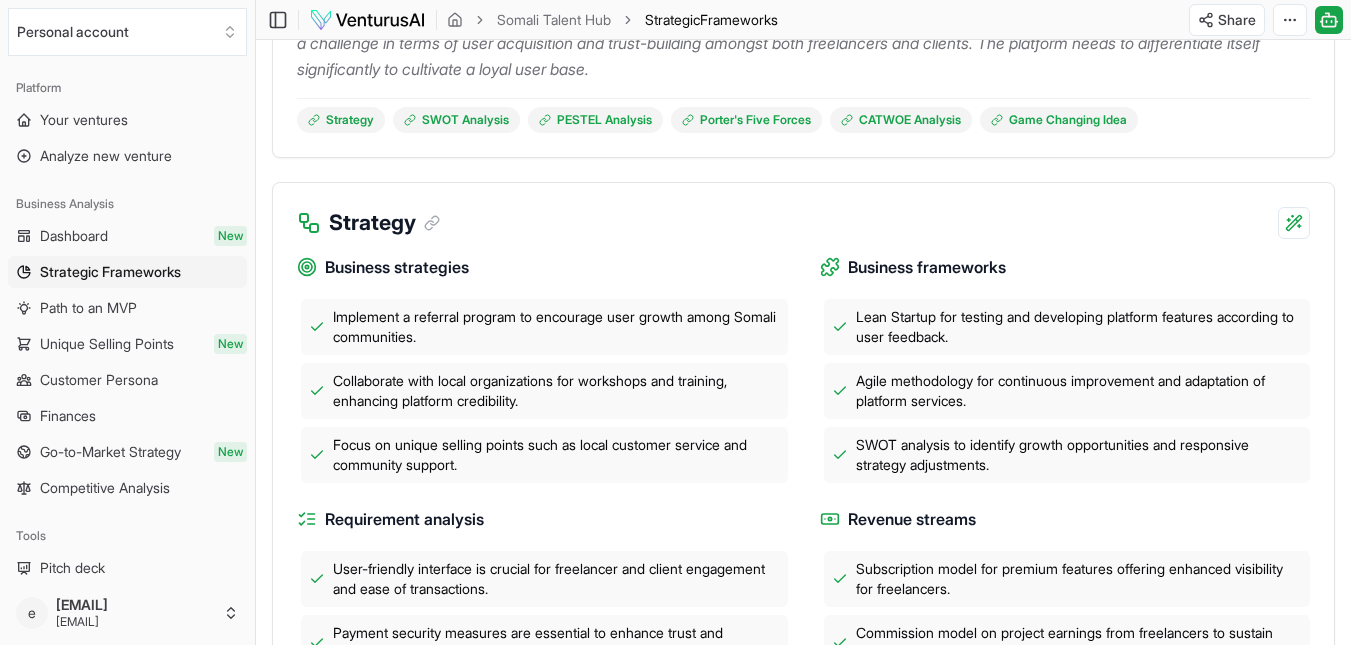 scroll, scrollTop: 0, scrollLeft: 0, axis: both 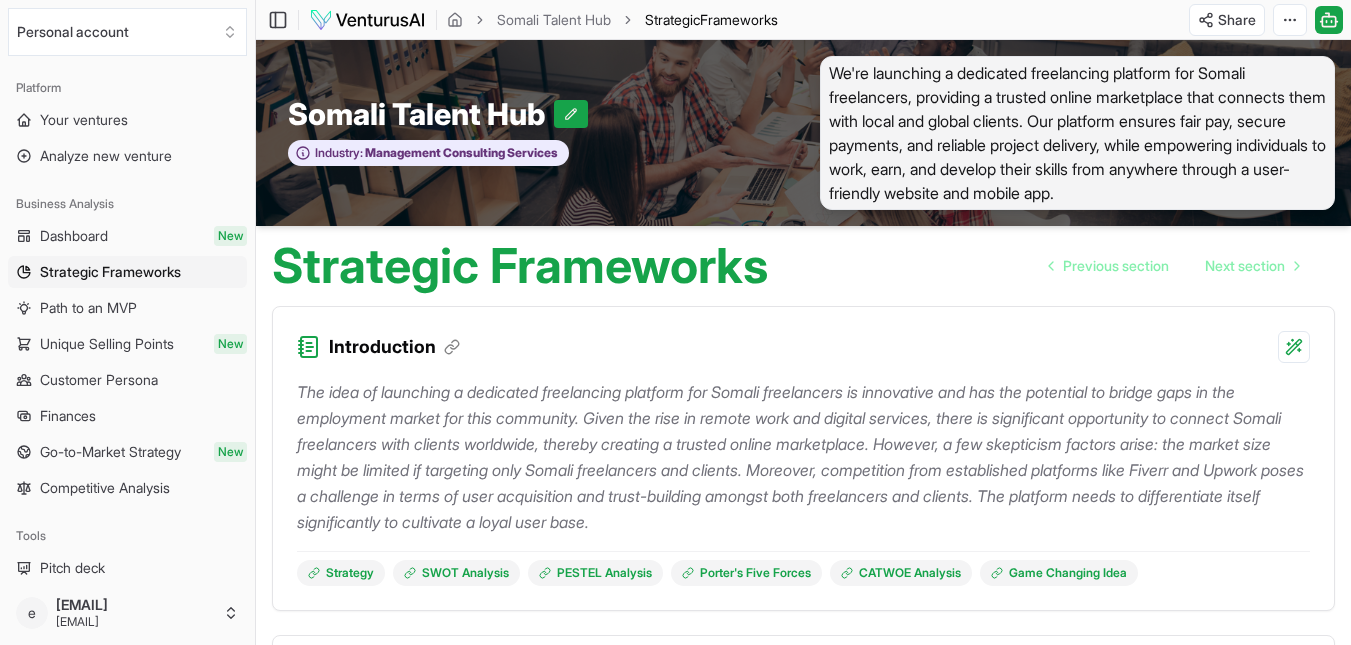 click on "Introduction" at bounding box center [803, 335] 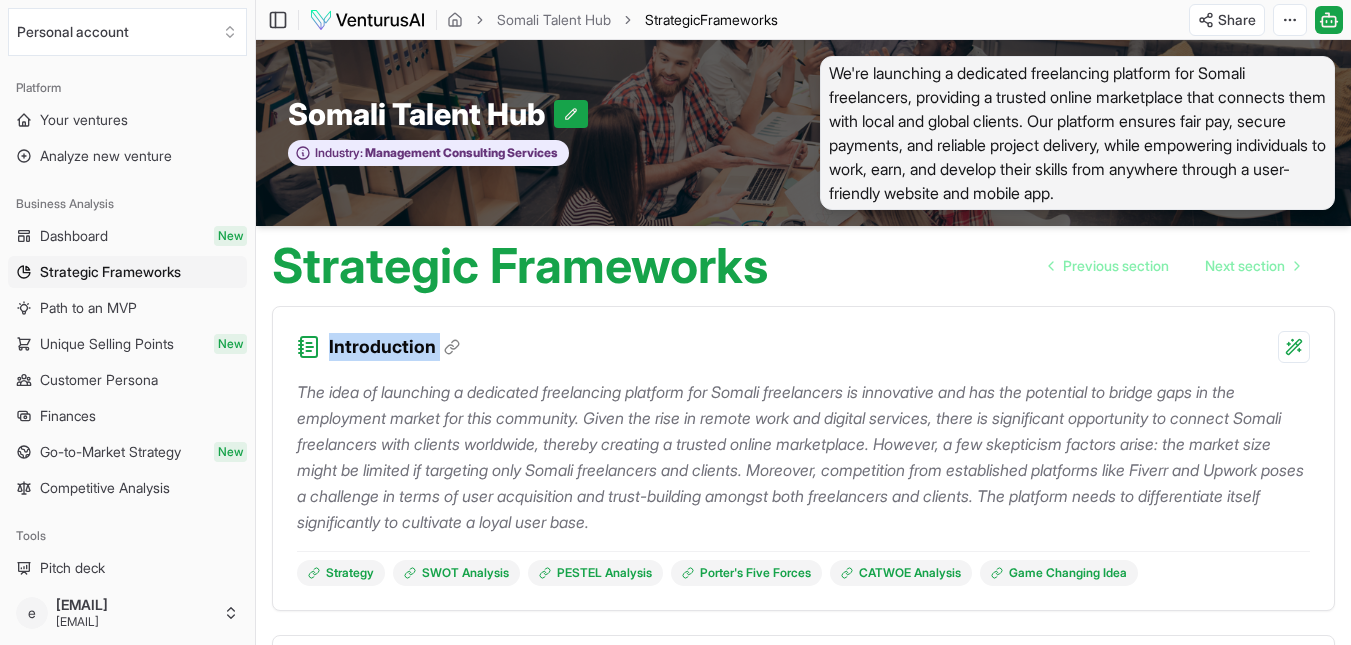 click on "Introduction" at bounding box center [803, 335] 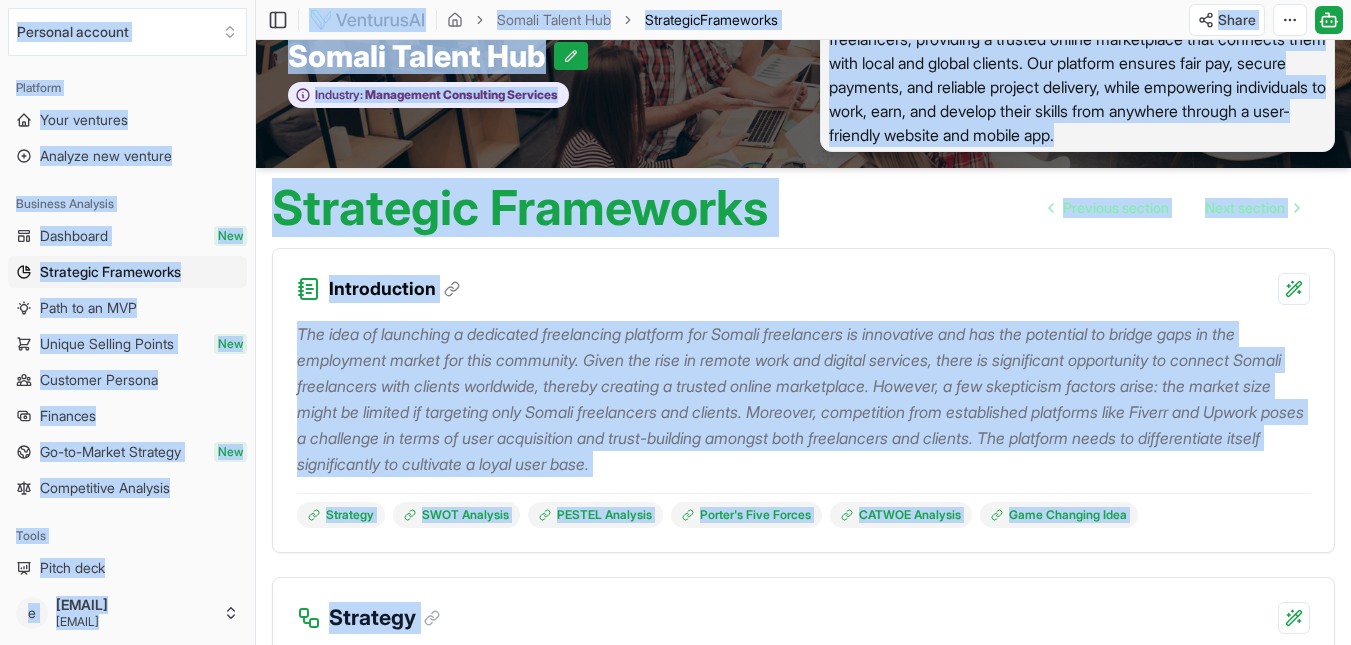 scroll, scrollTop: 0, scrollLeft: 0, axis: both 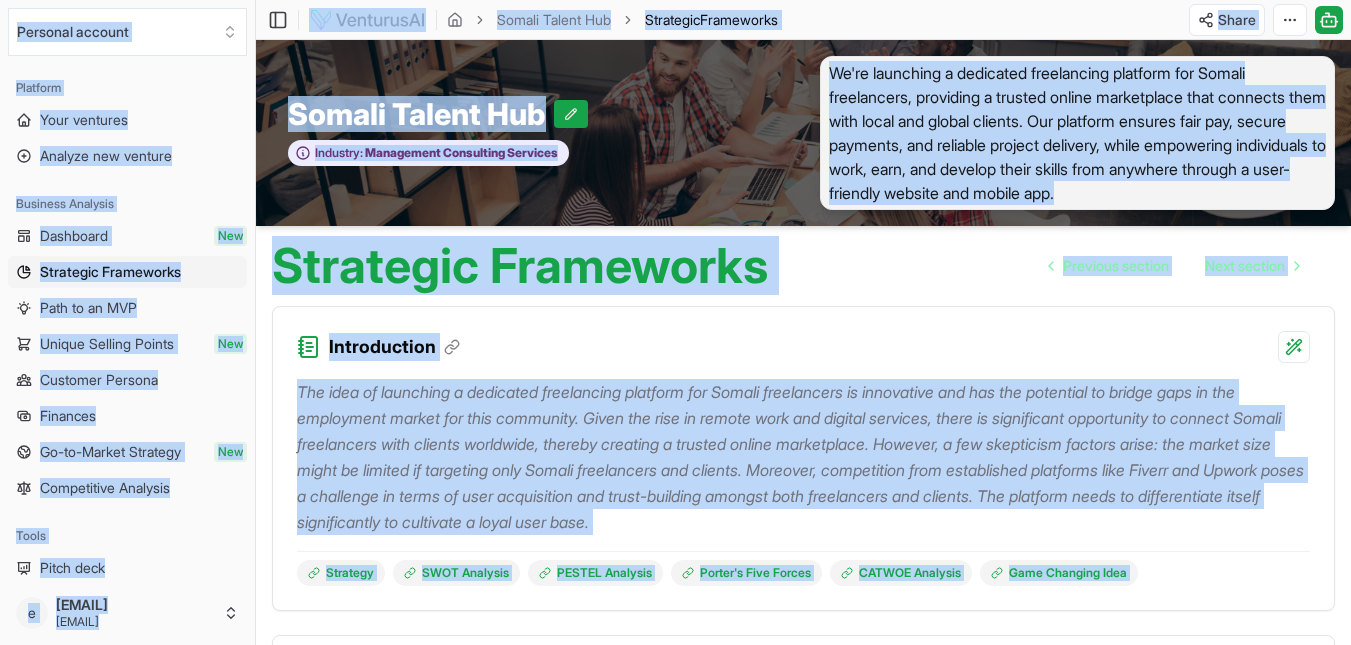 click on "Introduction The idea of launching a dedicated freelancing platform for Somali freelancers is innovative and has the potential to bridge gaps in the employment market for this community. Given the rise in remote work and digital services, there is significant opportunity to connect Somali freelancers with clients worldwide, thereby creating a trusted online marketplace. However, a few skepticism factors arise: the market size might be limited if targeting only Somali freelancers and clients. Moreover, competition from established platforms like Fiverr and Upwork poses a challenge in terms of user acquisition and trust-building amongst both freelancers and clients. The platform needs to differentiate itself significantly to cultivate a loyal user base. Strategy SWOT Analysis PESTEL Analysis Porter's Five Forces CATWOE Analysis Game Changing Idea" at bounding box center (803, 458) 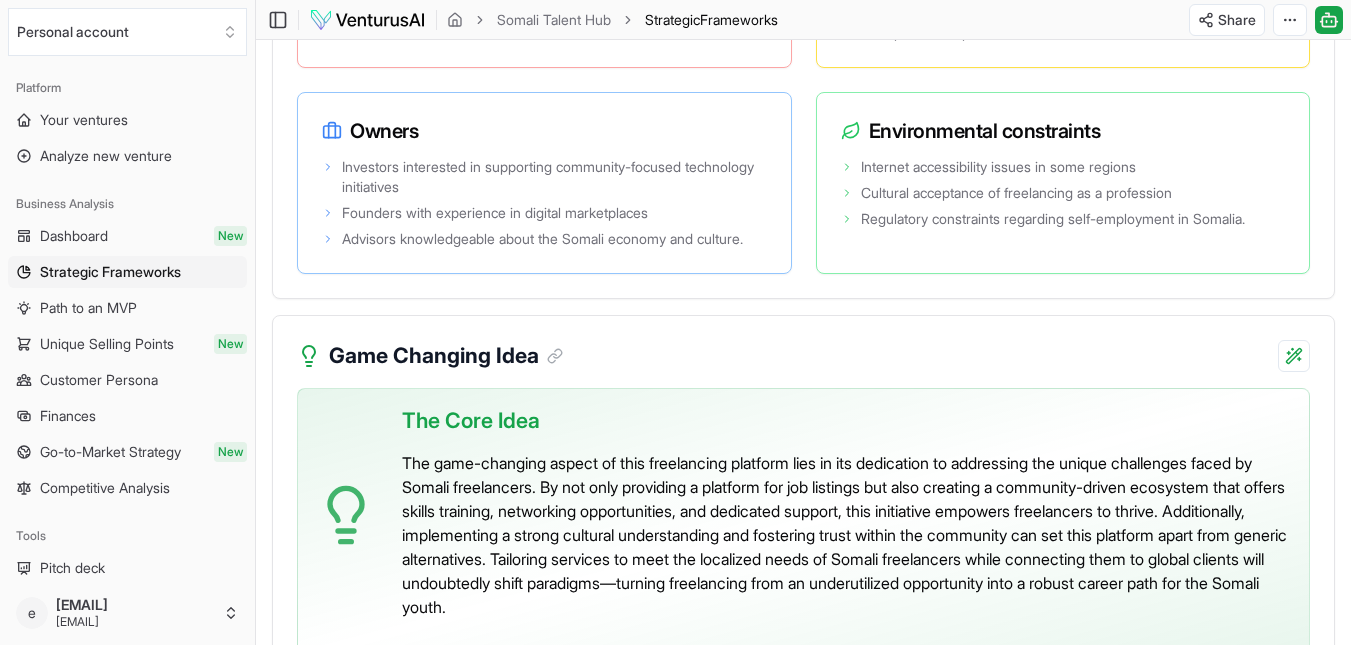 scroll, scrollTop: 4171, scrollLeft: 0, axis: vertical 